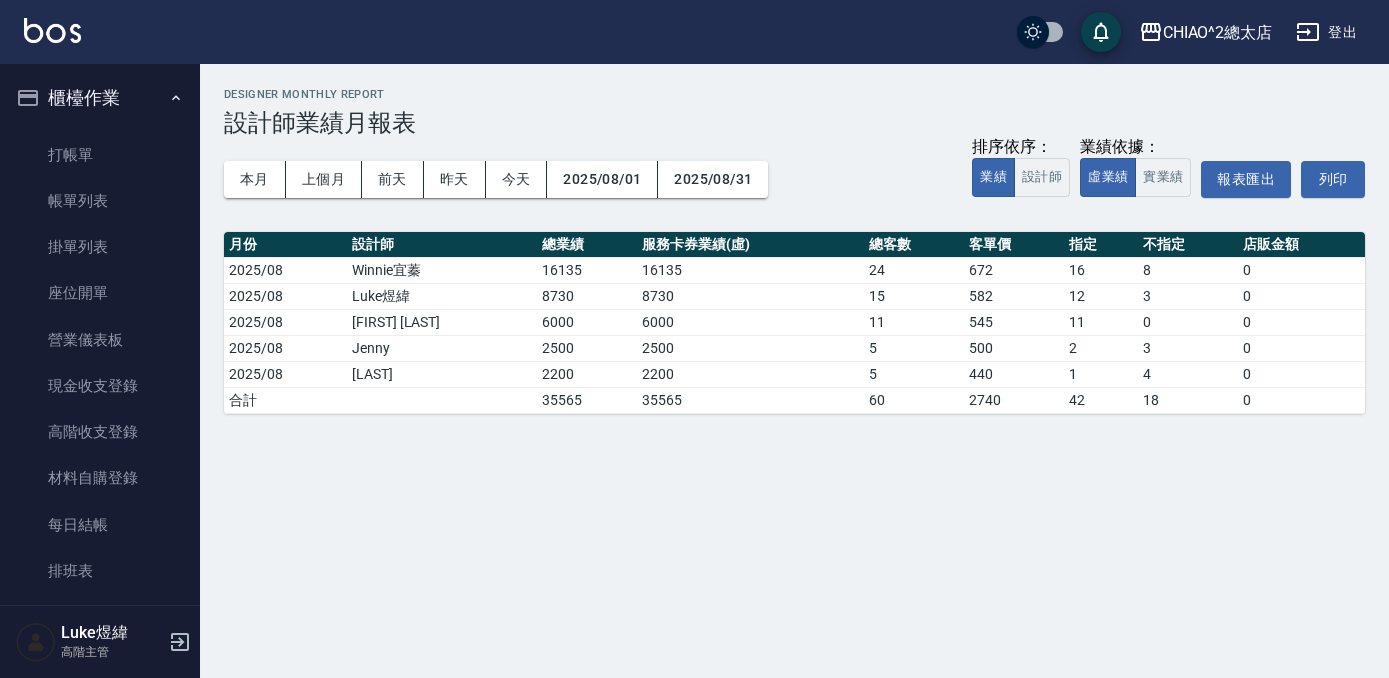 scroll, scrollTop: 0, scrollLeft: 0, axis: both 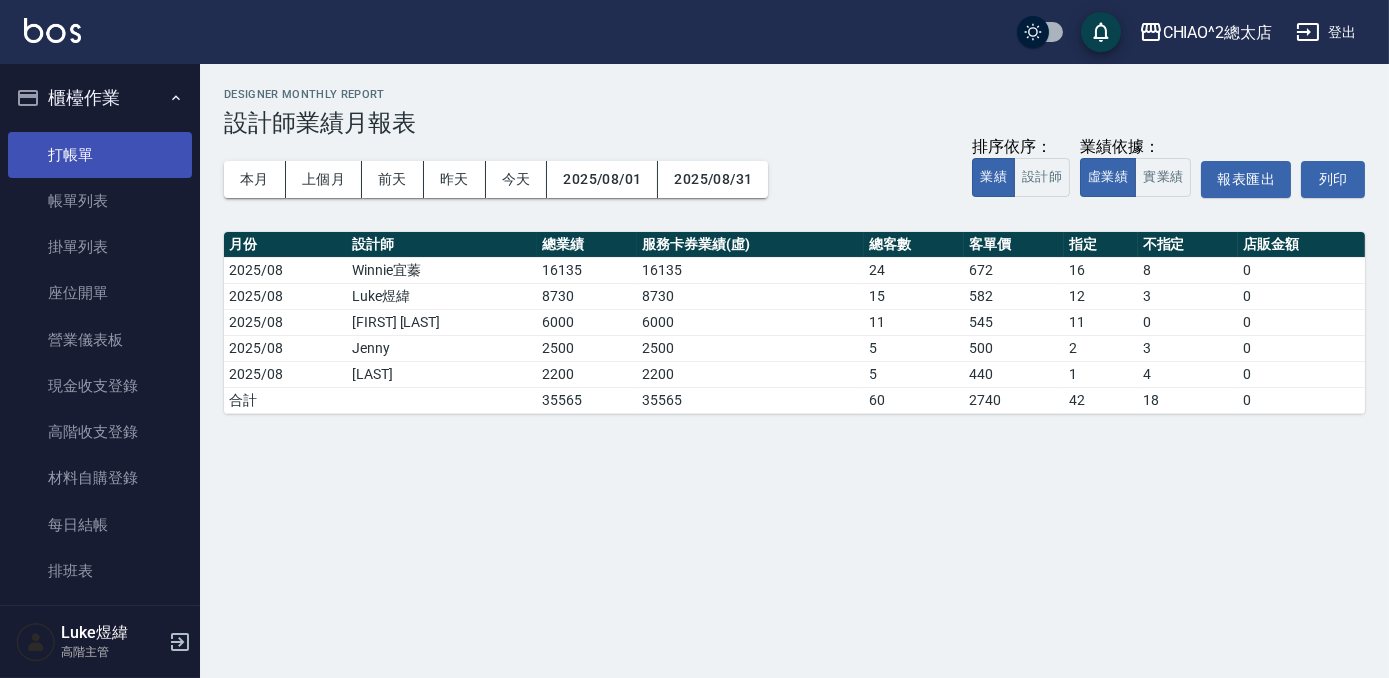 click on "打帳單" at bounding box center [100, 155] 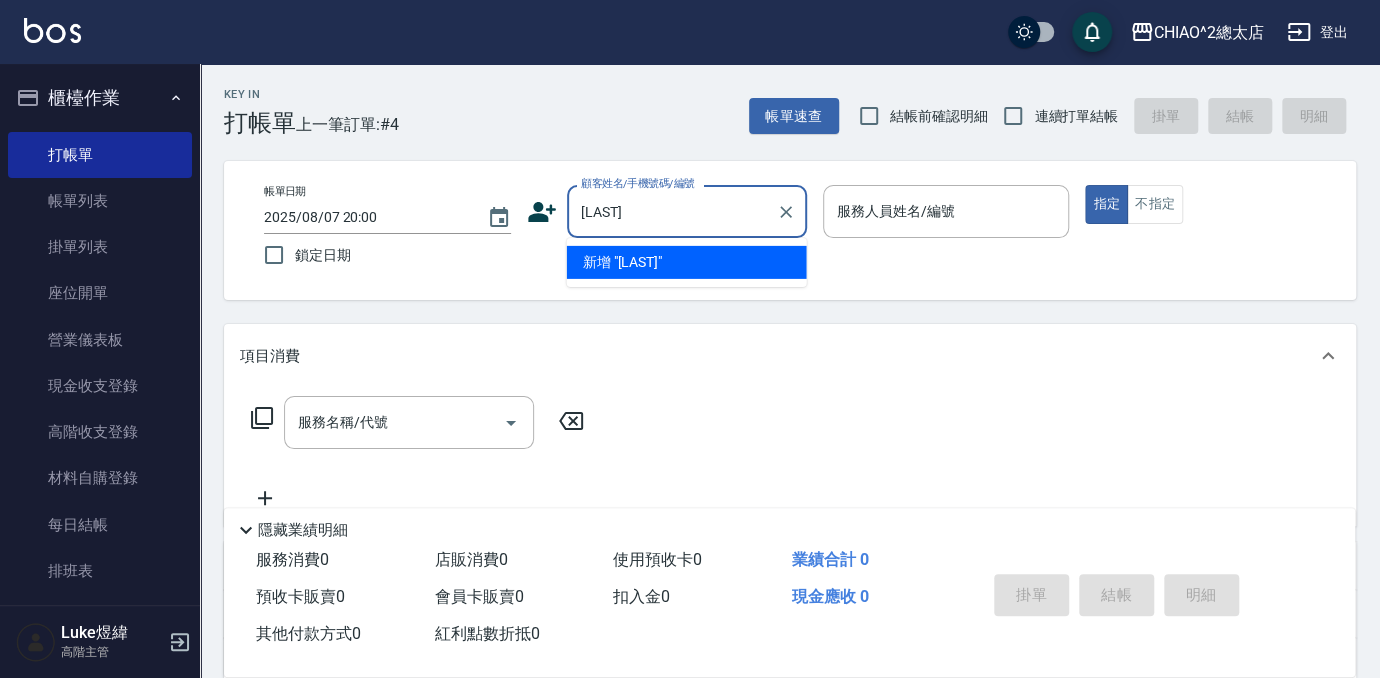type on "[LAST]" 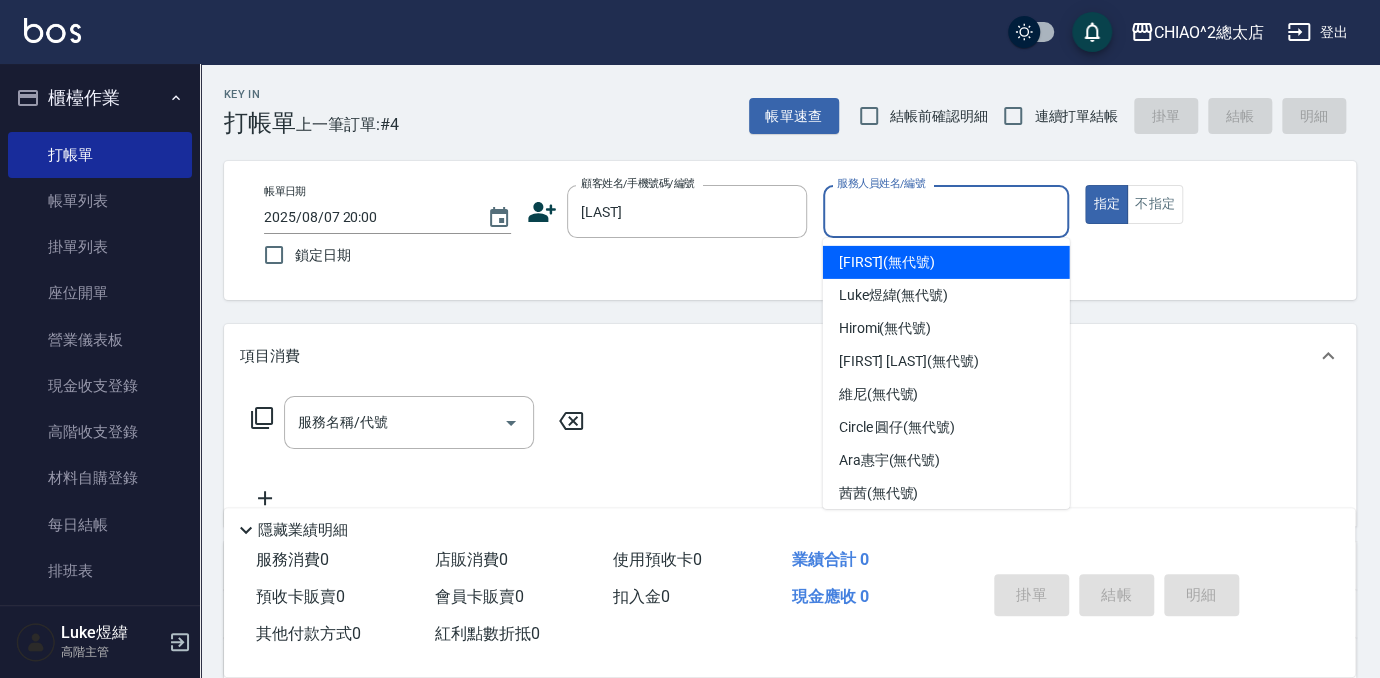 click on "服務人員姓名/編號" at bounding box center [946, 211] 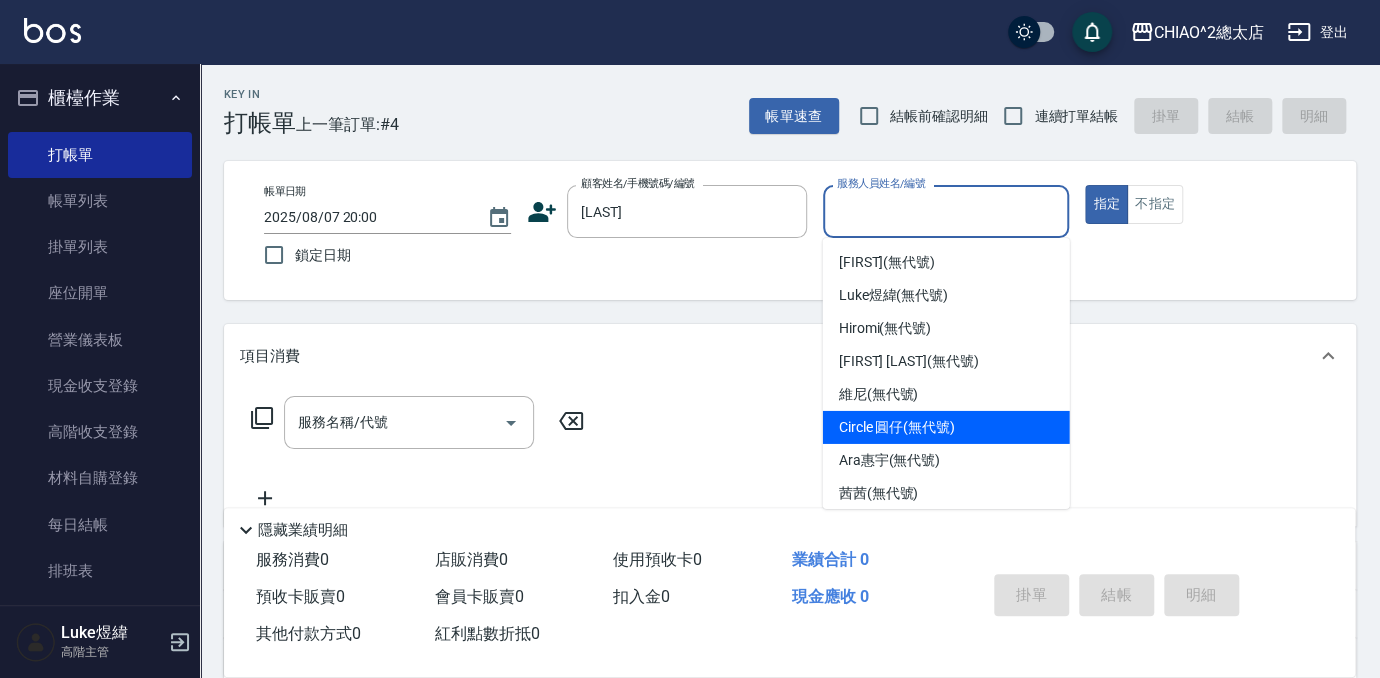 click on "Circle 圓仔 (無代號)" at bounding box center [897, 427] 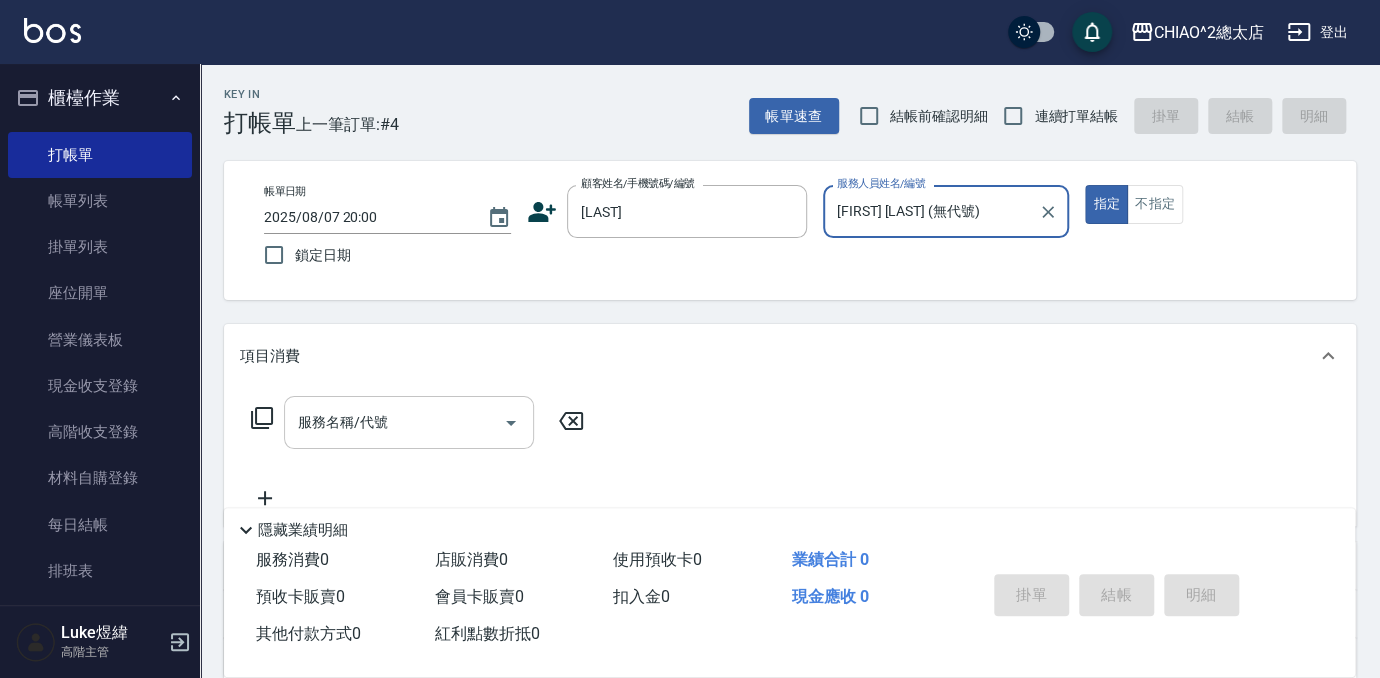 click on "服務名稱/代號" at bounding box center (394, 422) 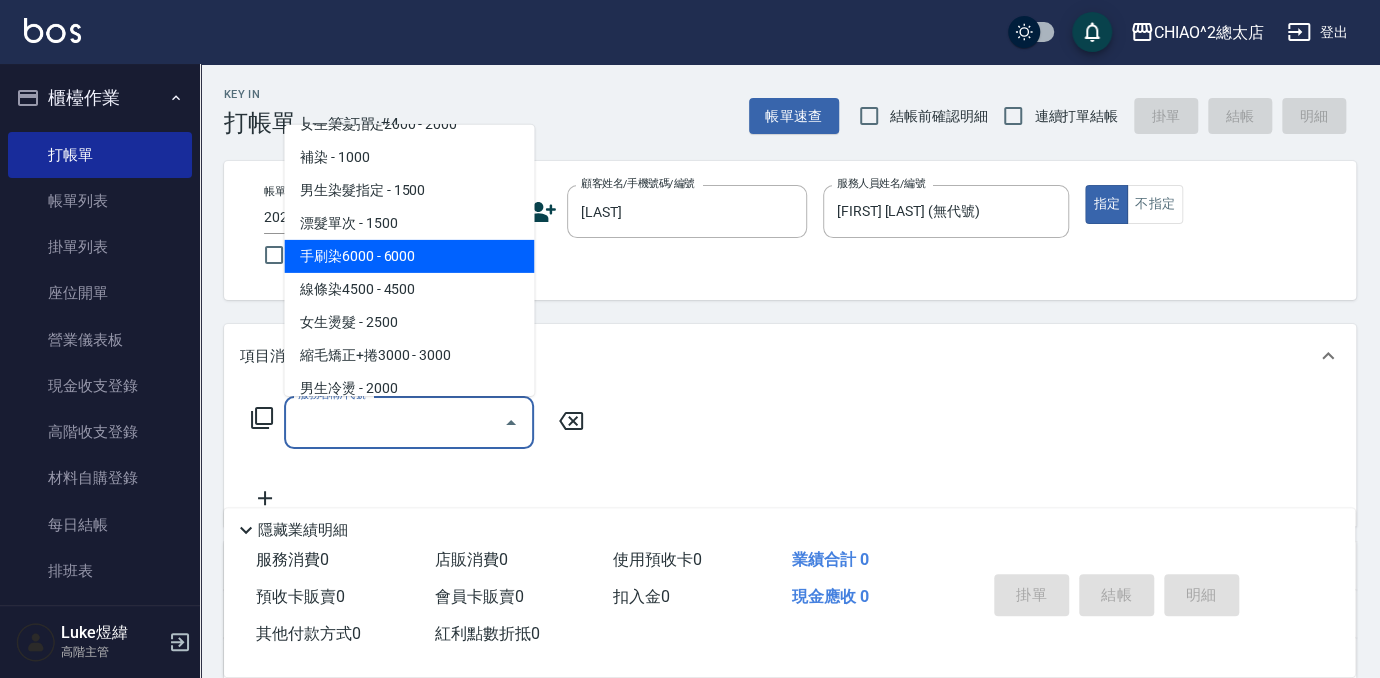 scroll, scrollTop: 272, scrollLeft: 0, axis: vertical 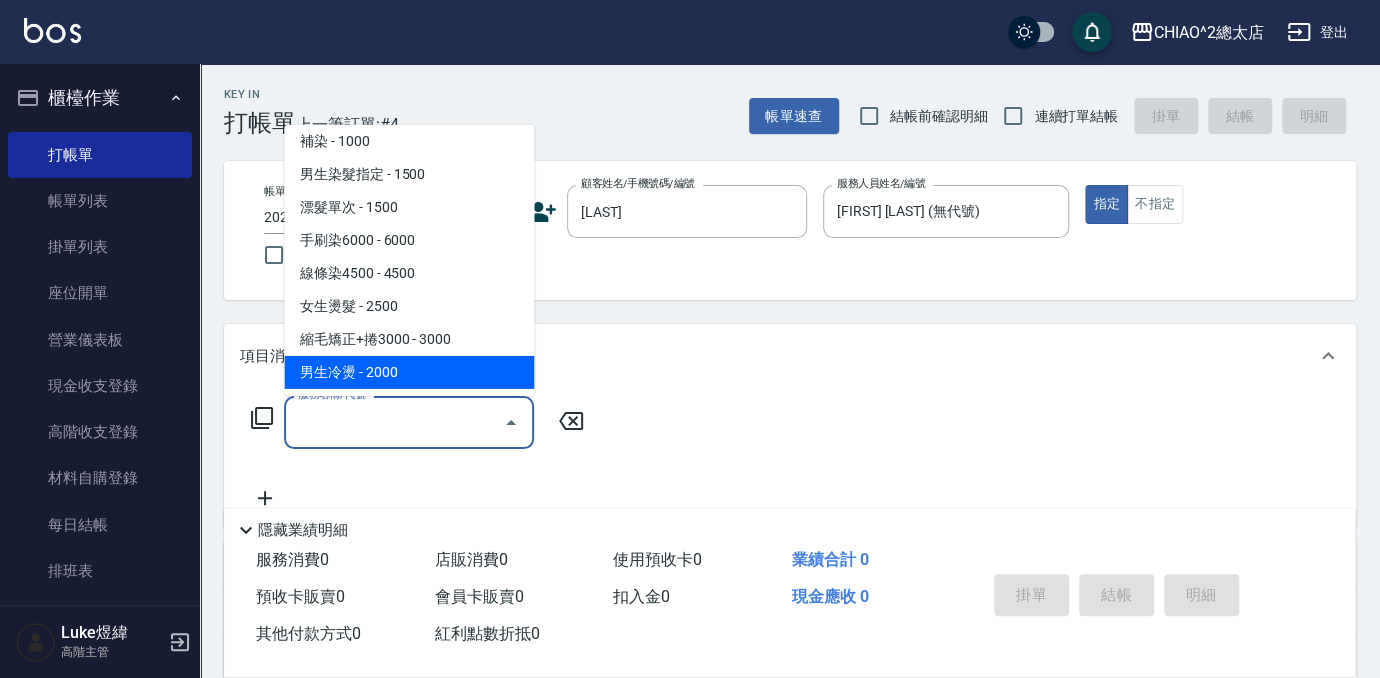click on "男生冷燙 - 2000" at bounding box center (409, 372) 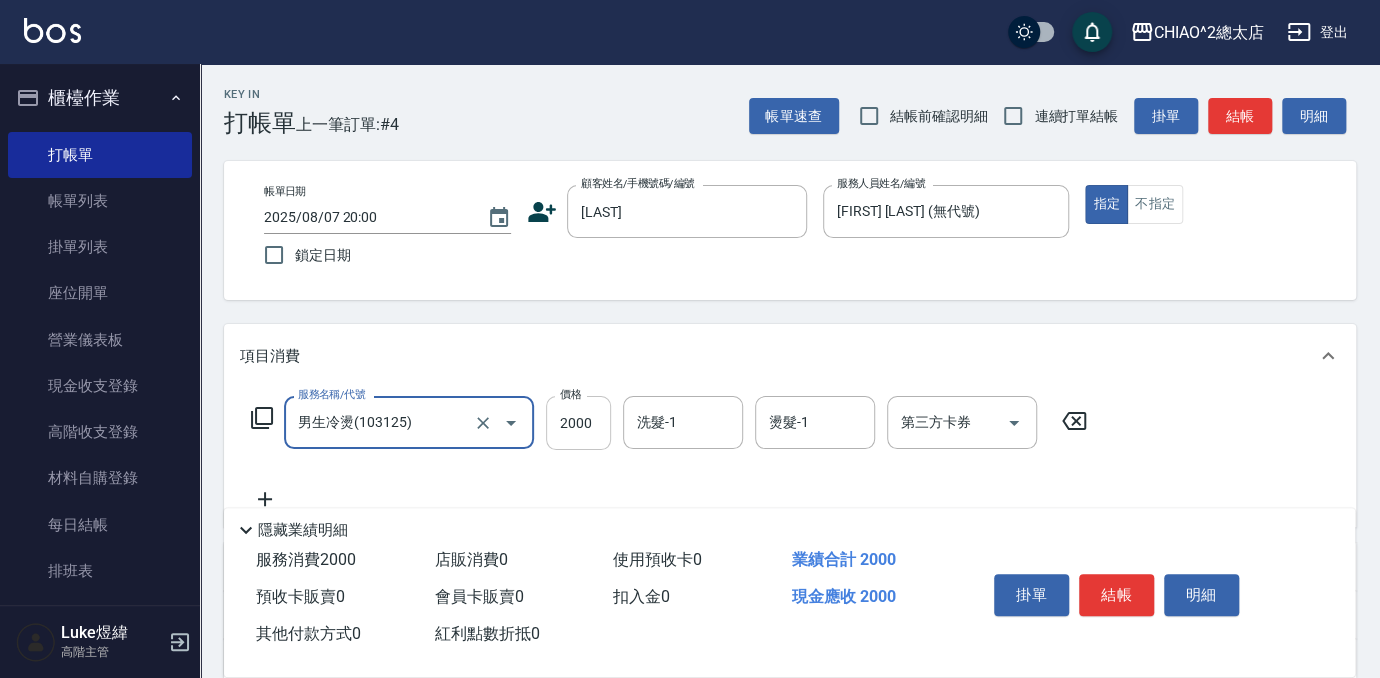 click on "2000" at bounding box center [578, 423] 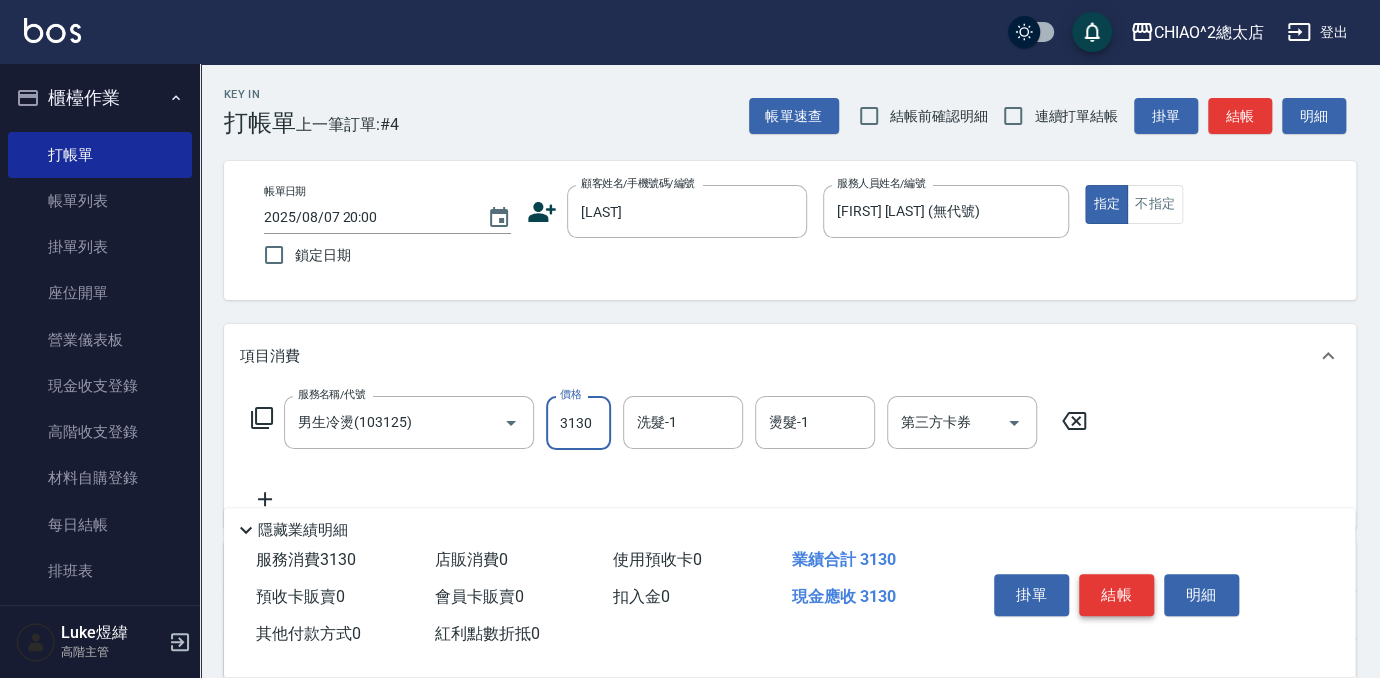 type on "3130" 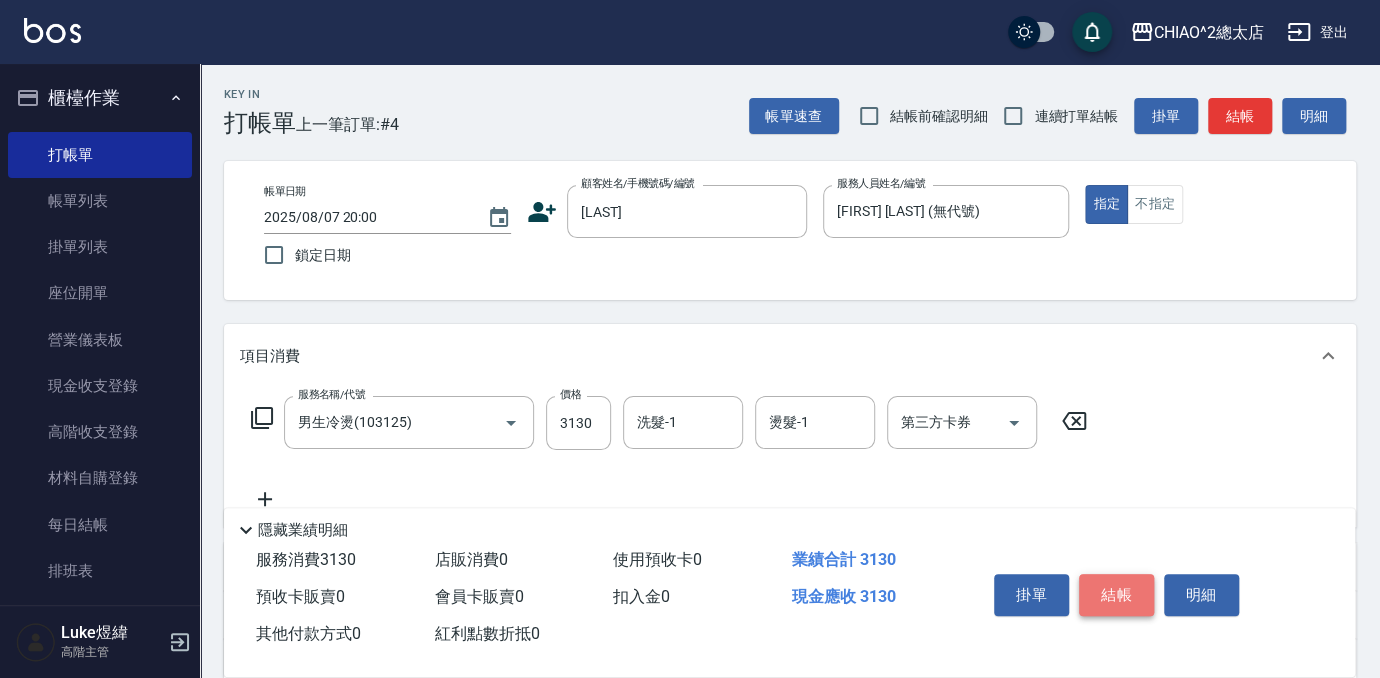 click on "結帳" at bounding box center (1116, 595) 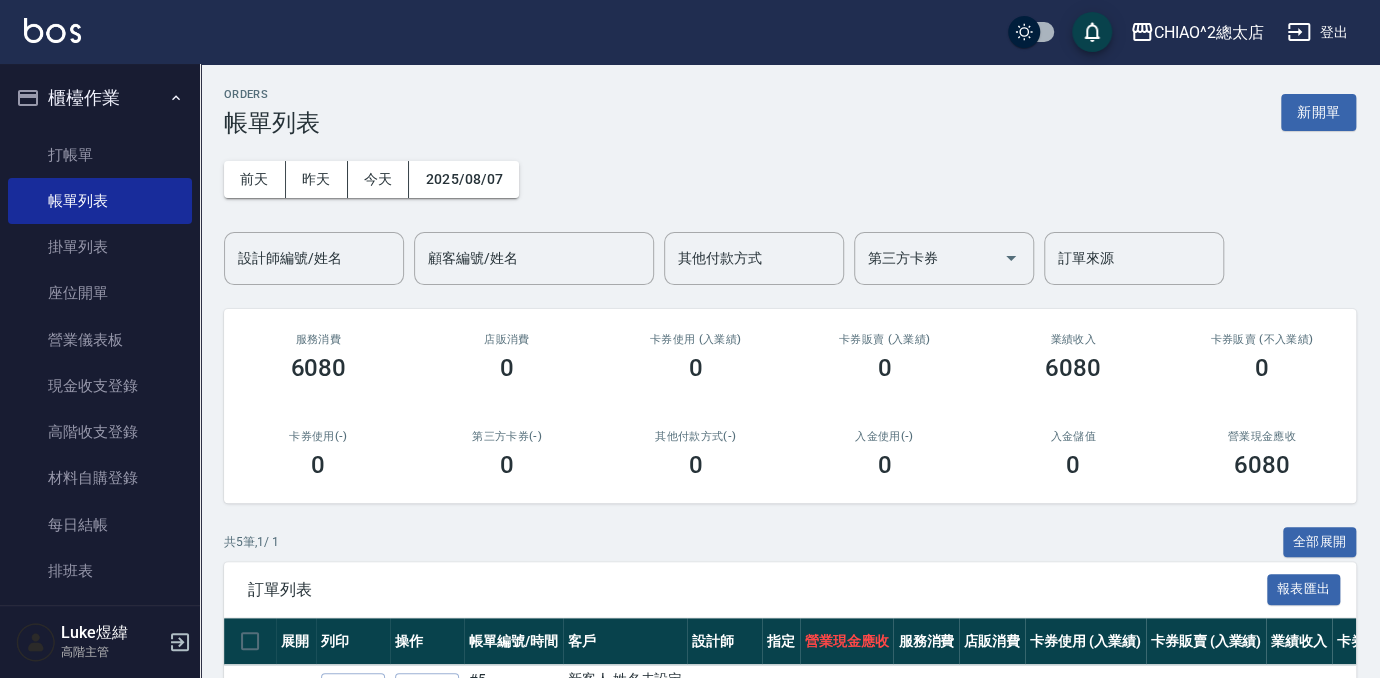 click on "新開單" at bounding box center [1318, 112] 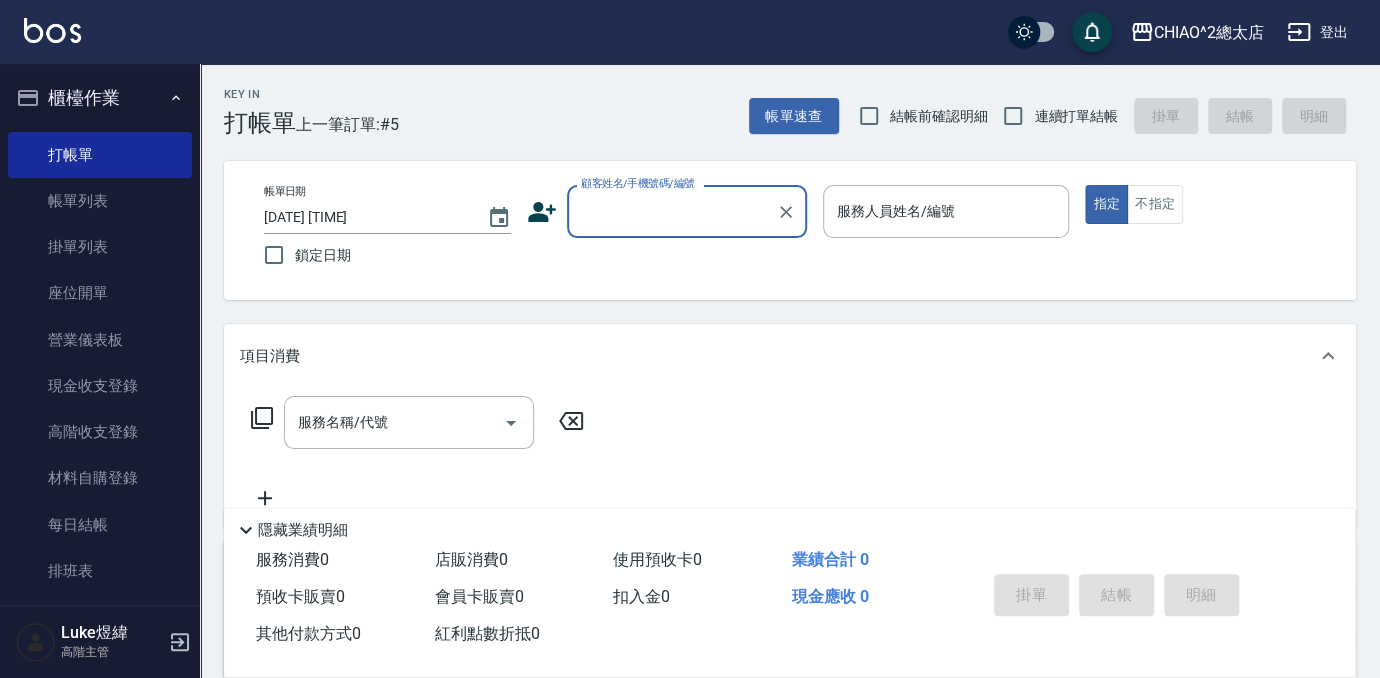 click on "顧客姓名/手機號碼/編號" at bounding box center (672, 211) 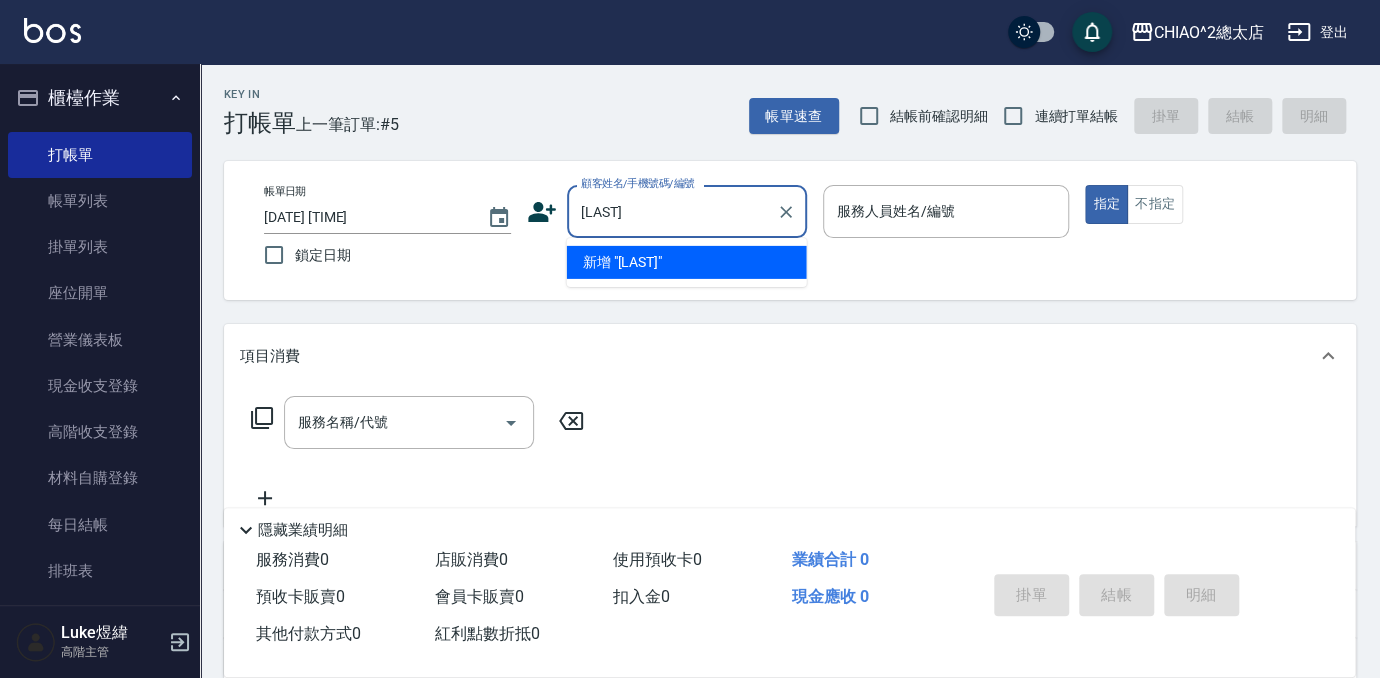 type on "[LAST]" 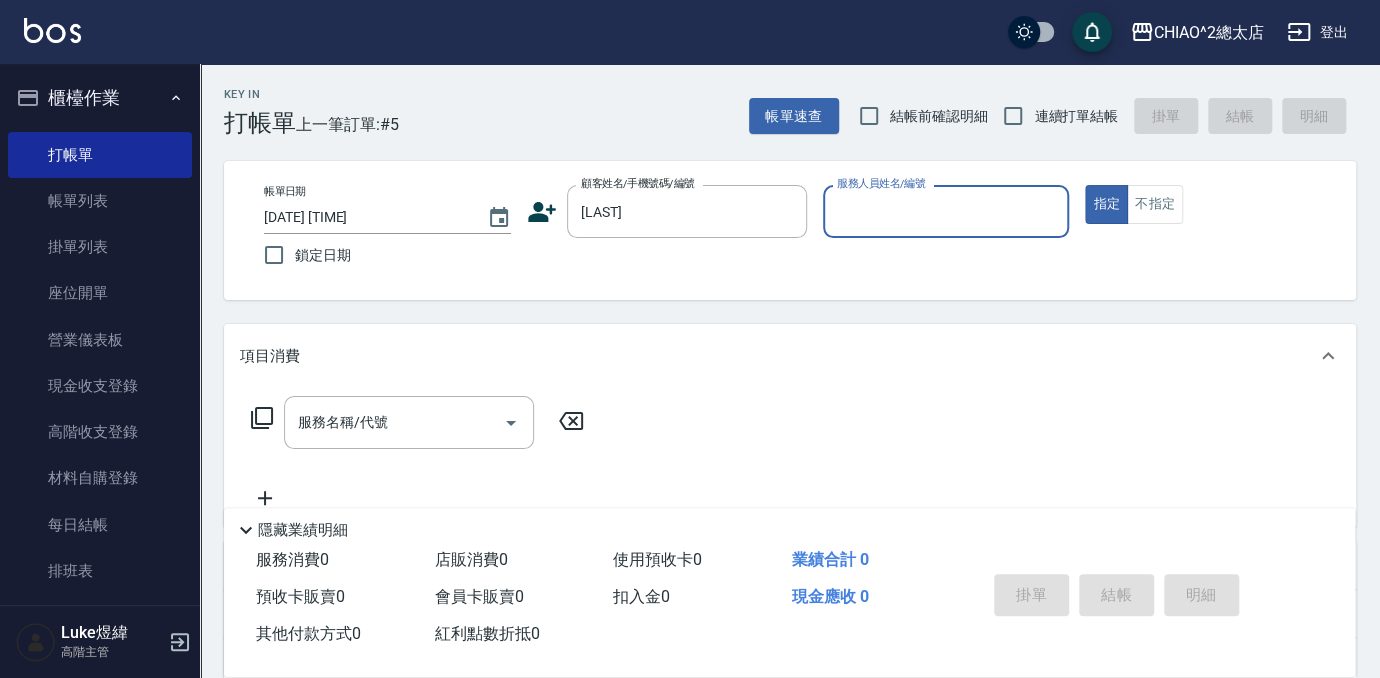 click on "服務人員姓名/編號" at bounding box center (946, 211) 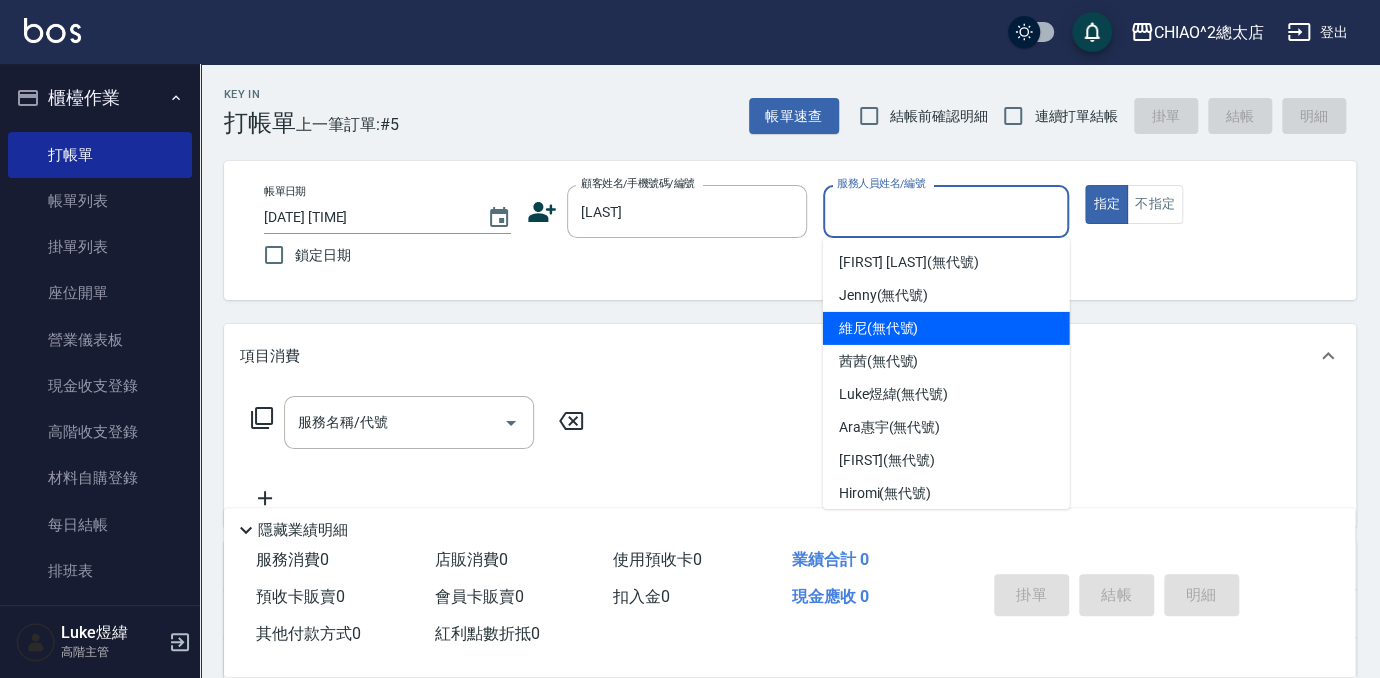 click on "[FIRST] (無代號)" at bounding box center [879, 328] 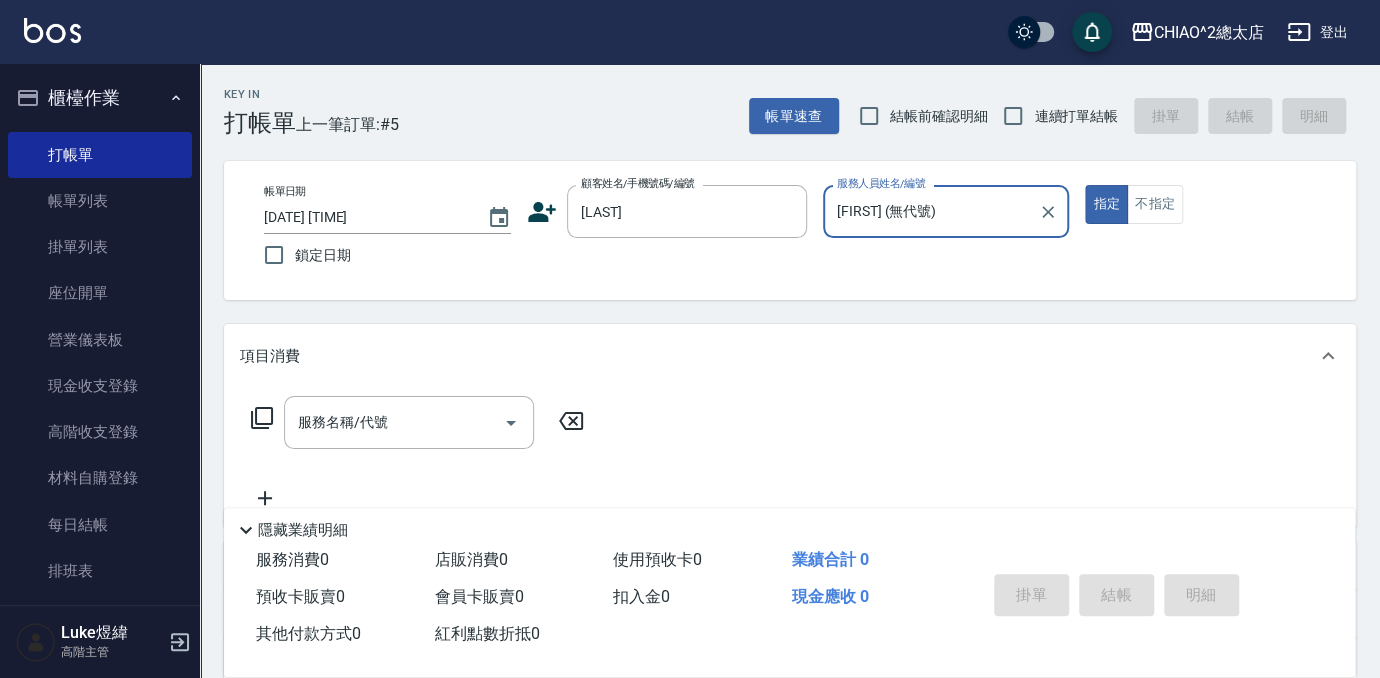 click on "服務名稱/代號 服務名稱/代號" at bounding box center [409, 422] 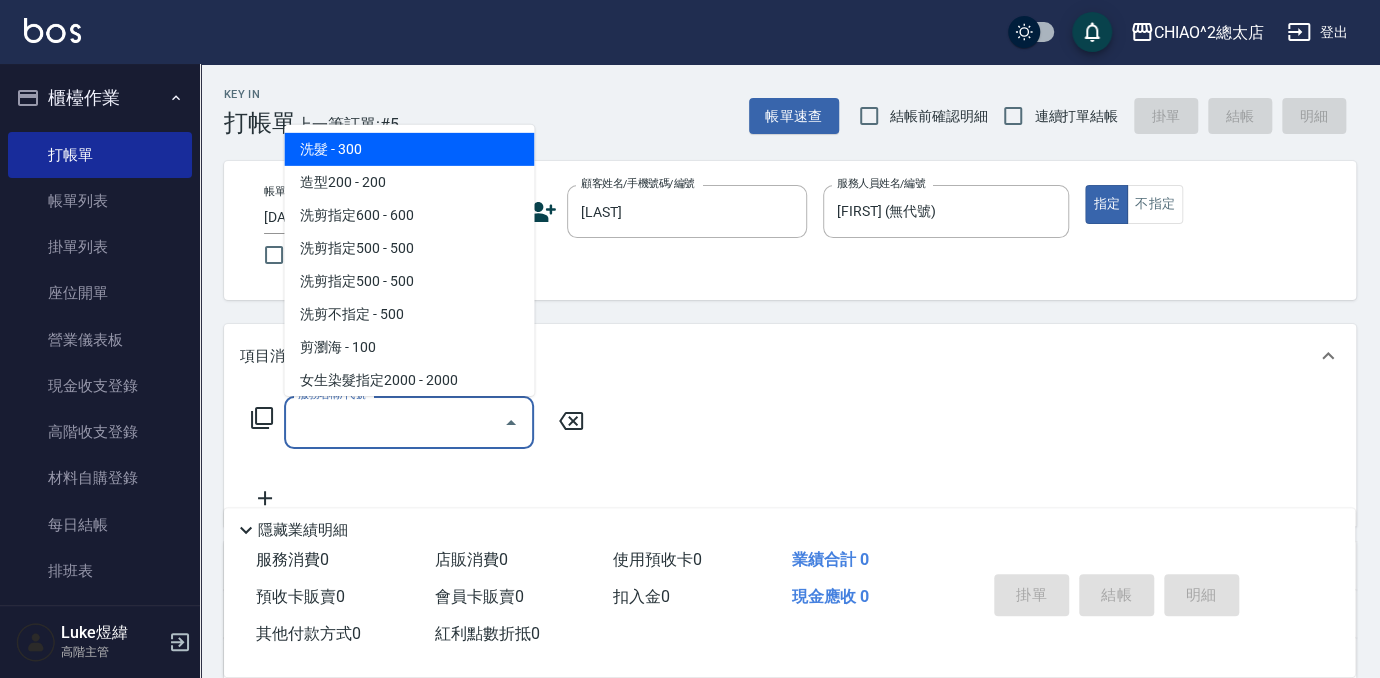 click on "洗髮 - 300" at bounding box center (409, 149) 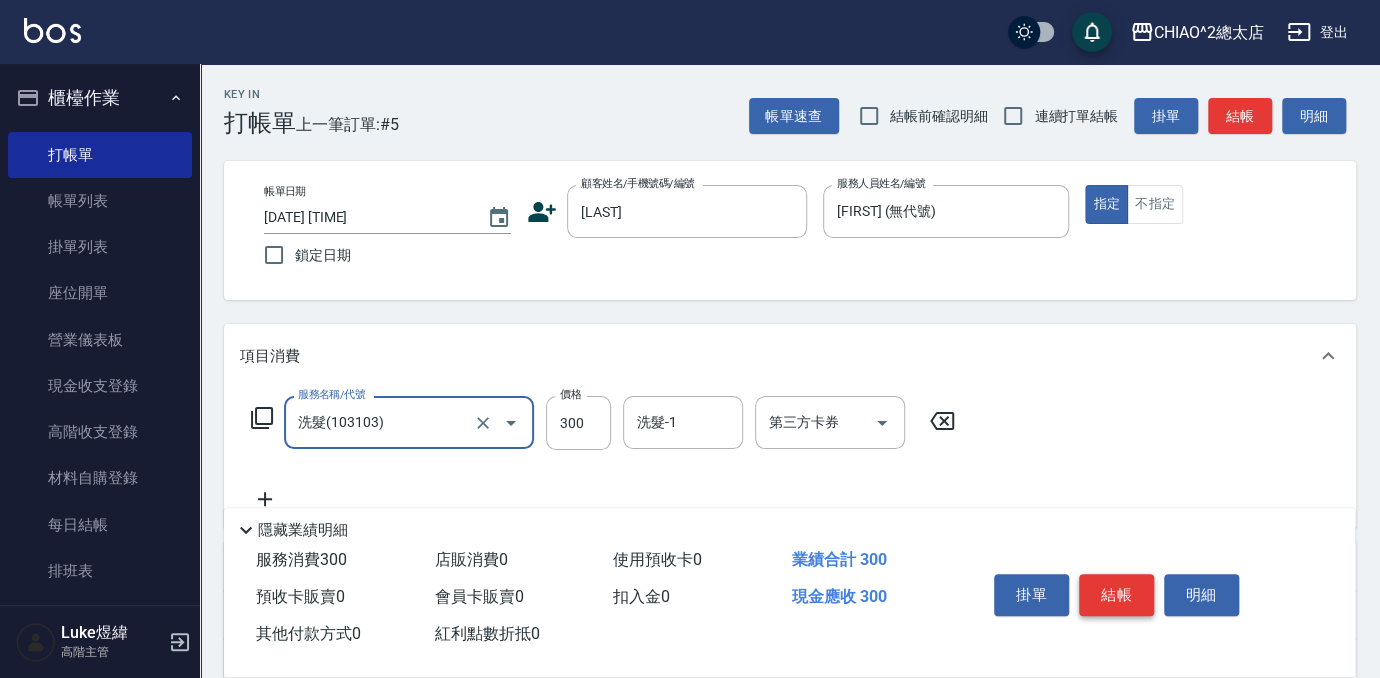 click on "結帳" at bounding box center [1116, 595] 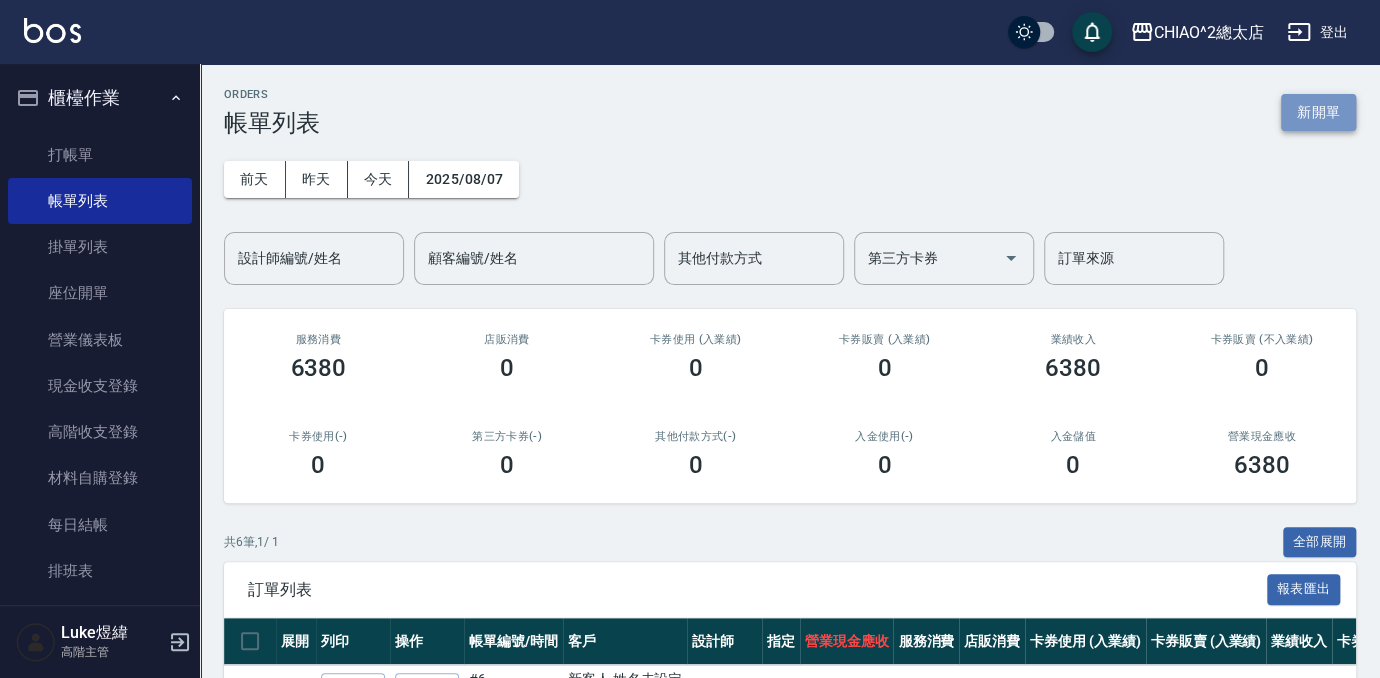 click on "新開單" at bounding box center (1318, 112) 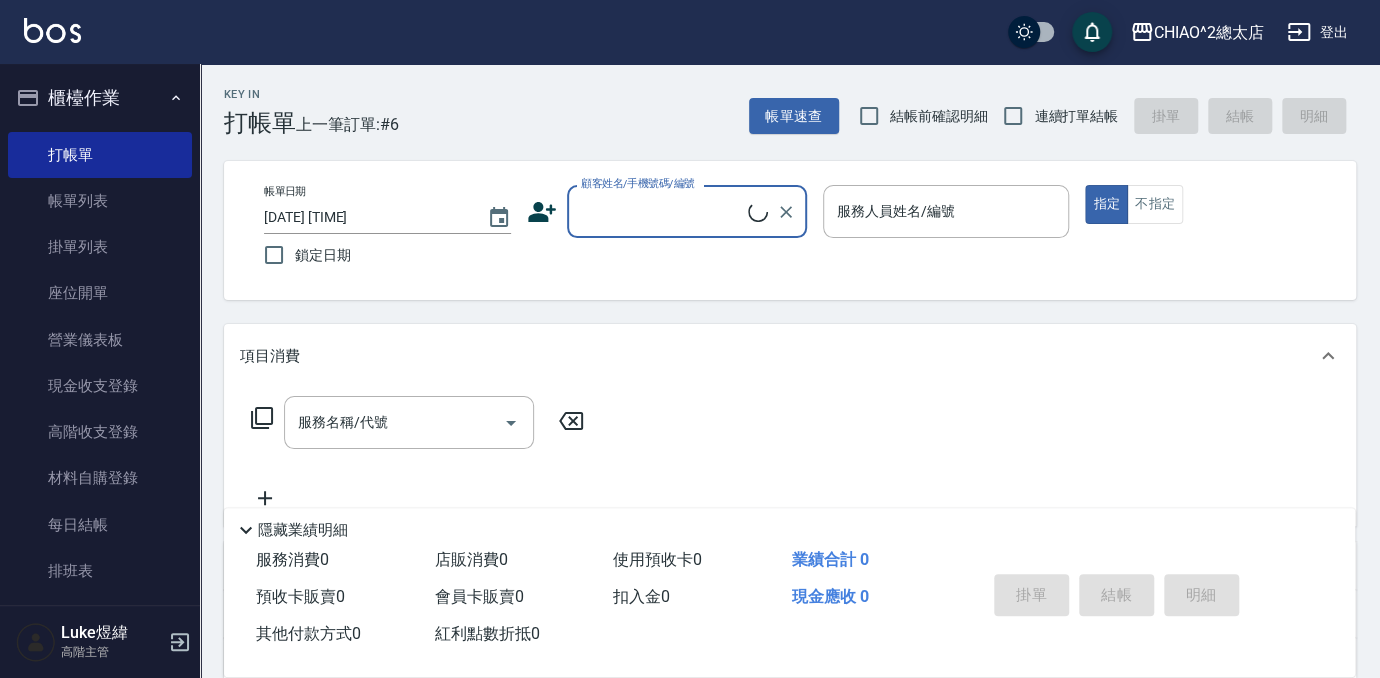 click on "顧客姓名/手機號碼/編號" at bounding box center (662, 211) 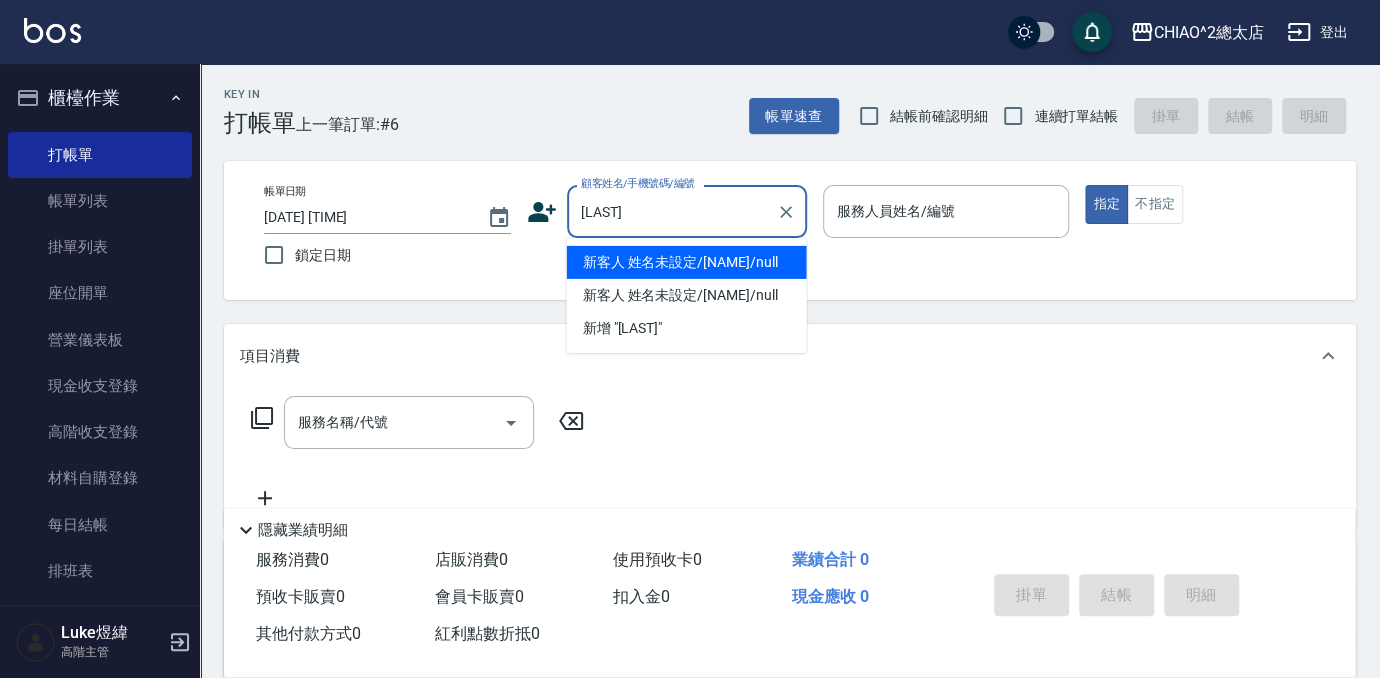 click on "新客人 姓名未設定/[NAME]/null" at bounding box center [687, 262] 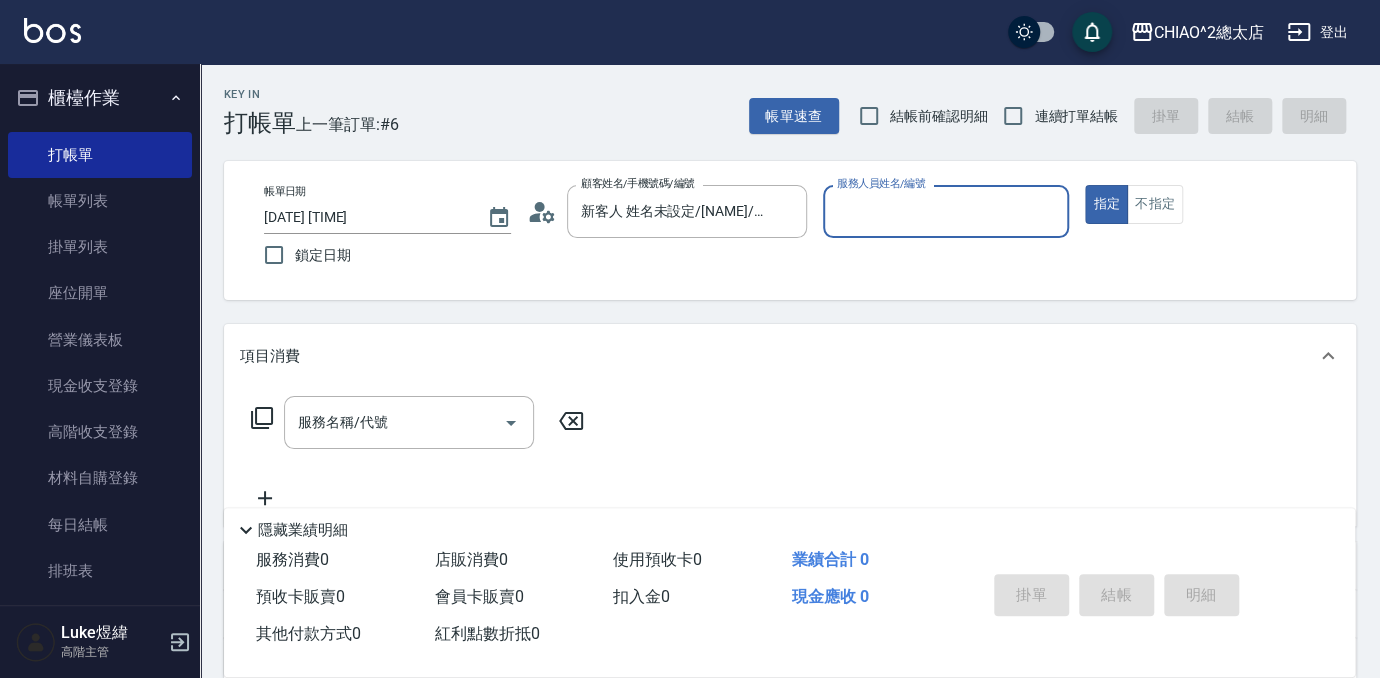 click on "服務人員姓名/編號" at bounding box center [946, 211] 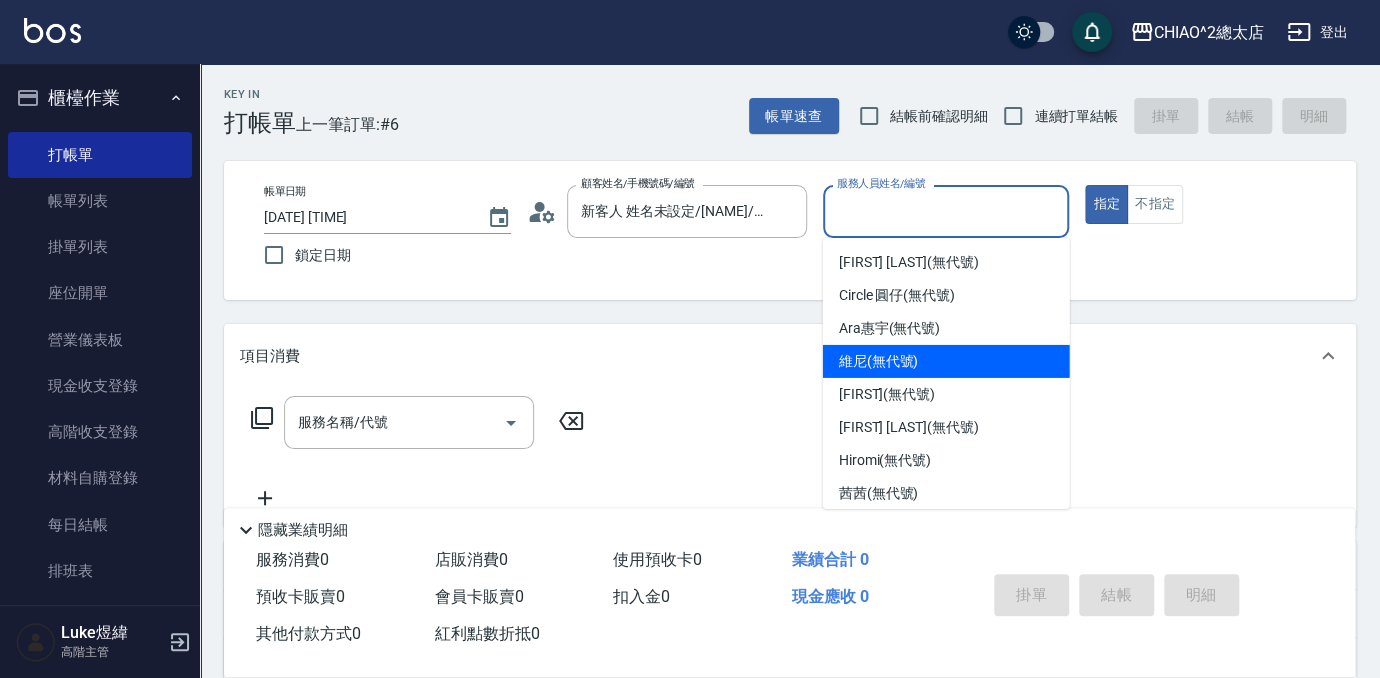 click on "[FIRST] (無代號)" at bounding box center (946, 361) 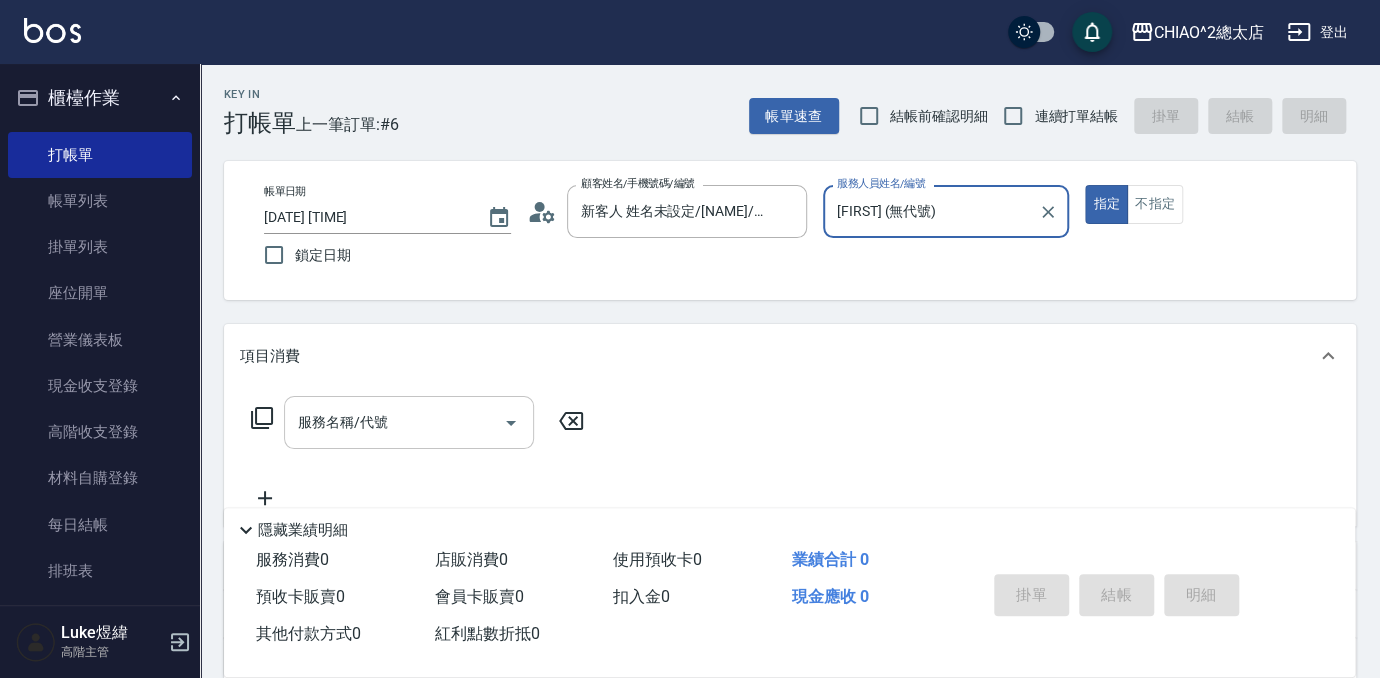 click on "服務名稱/代號" at bounding box center (394, 422) 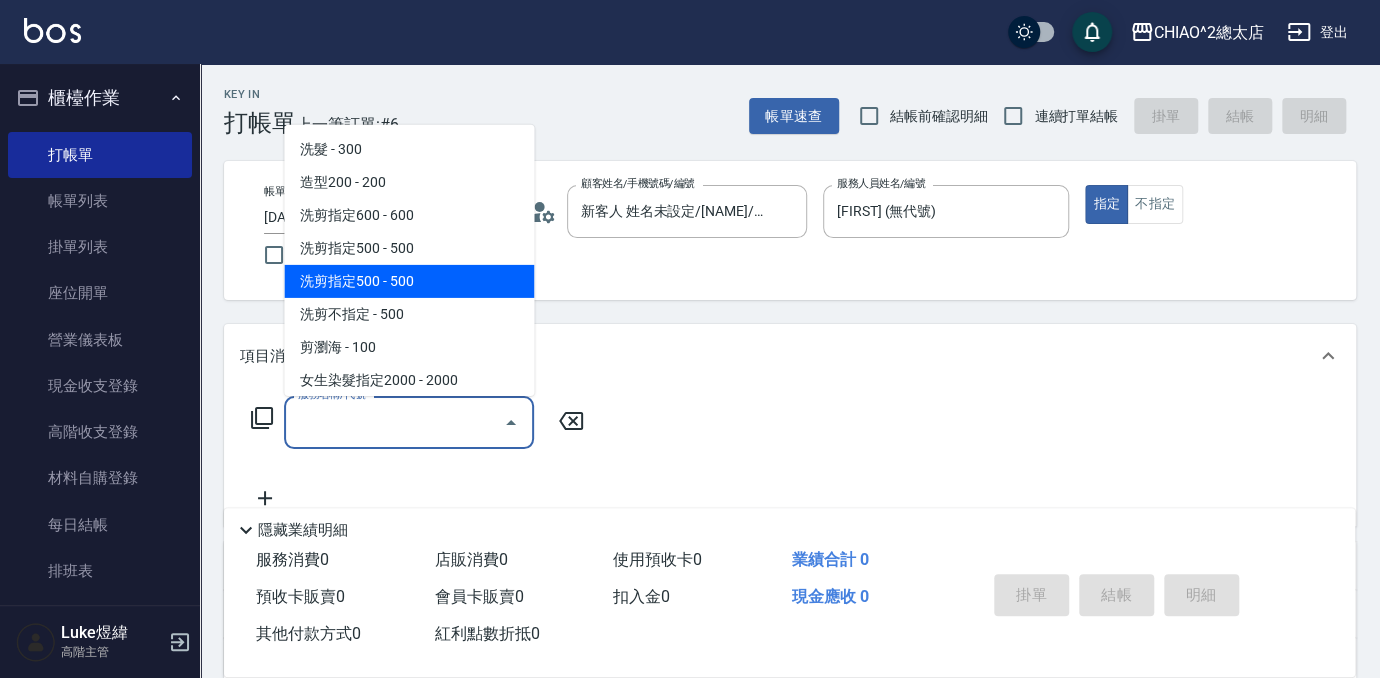 click on "洗剪指定500 - 500" at bounding box center [409, 281] 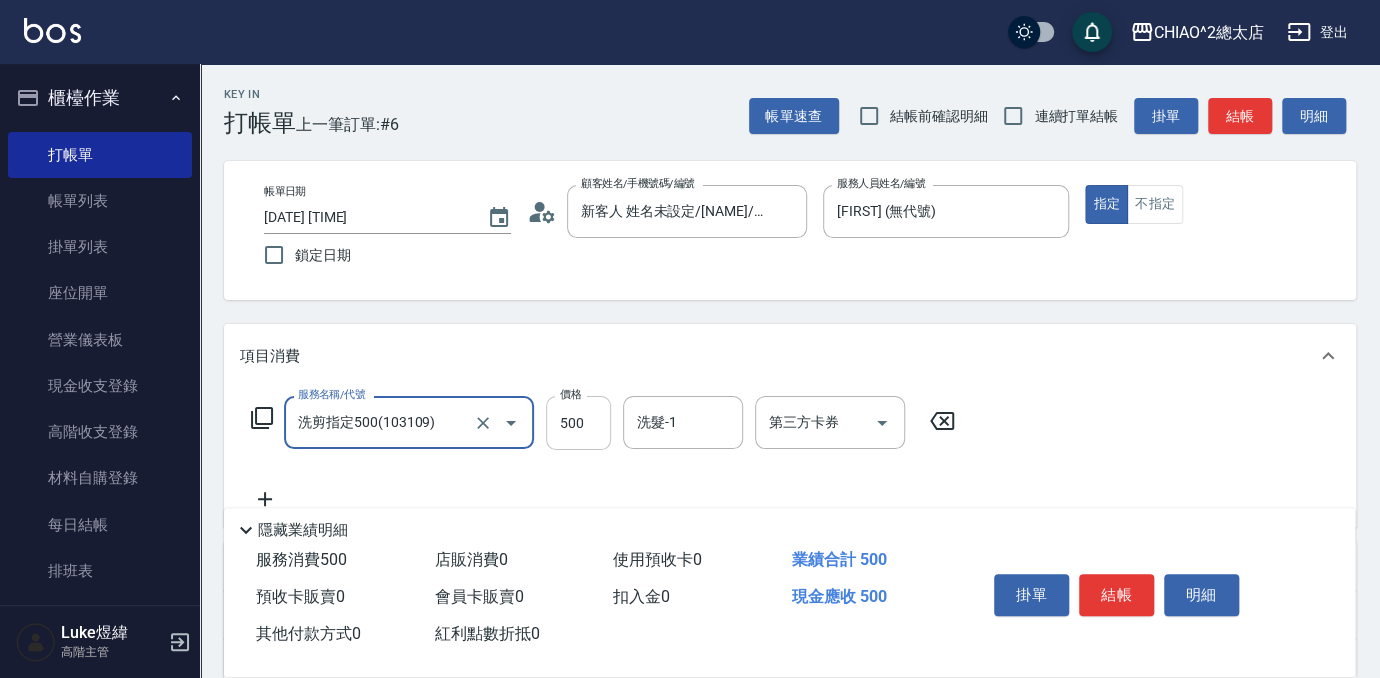 click on "500" at bounding box center (578, 423) 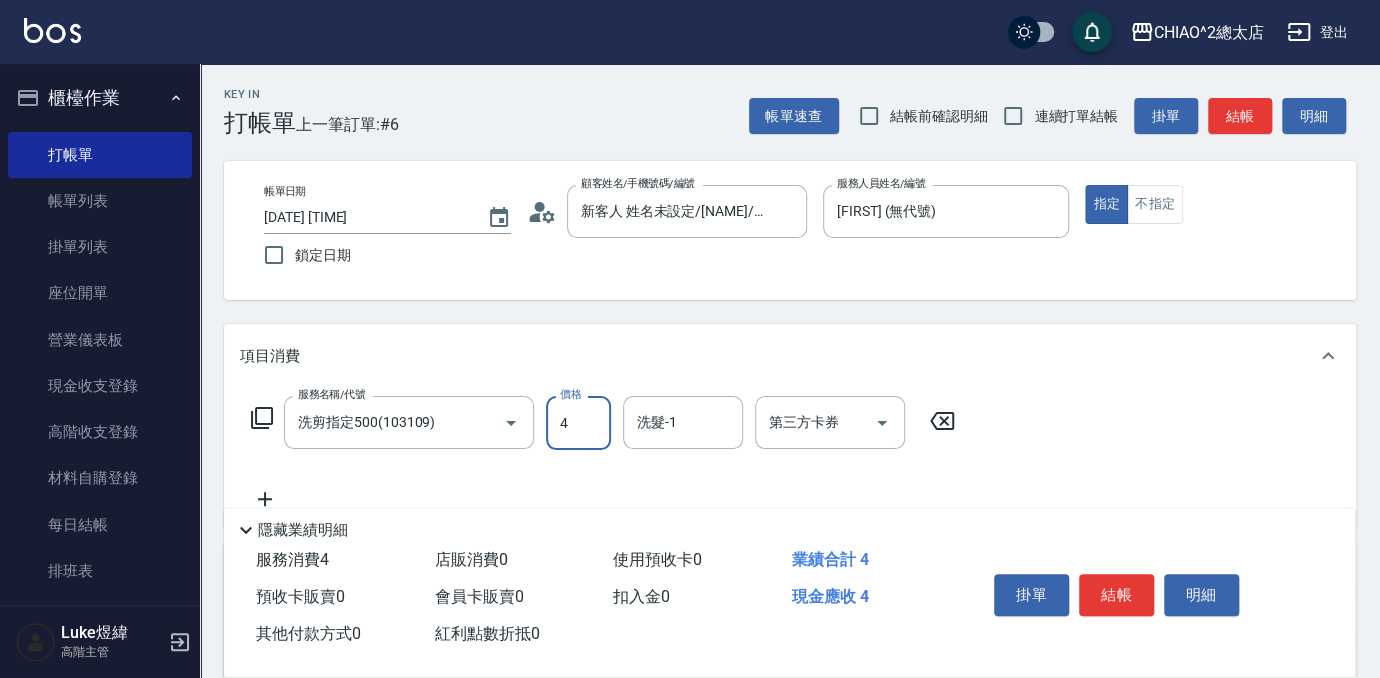 type on "400" 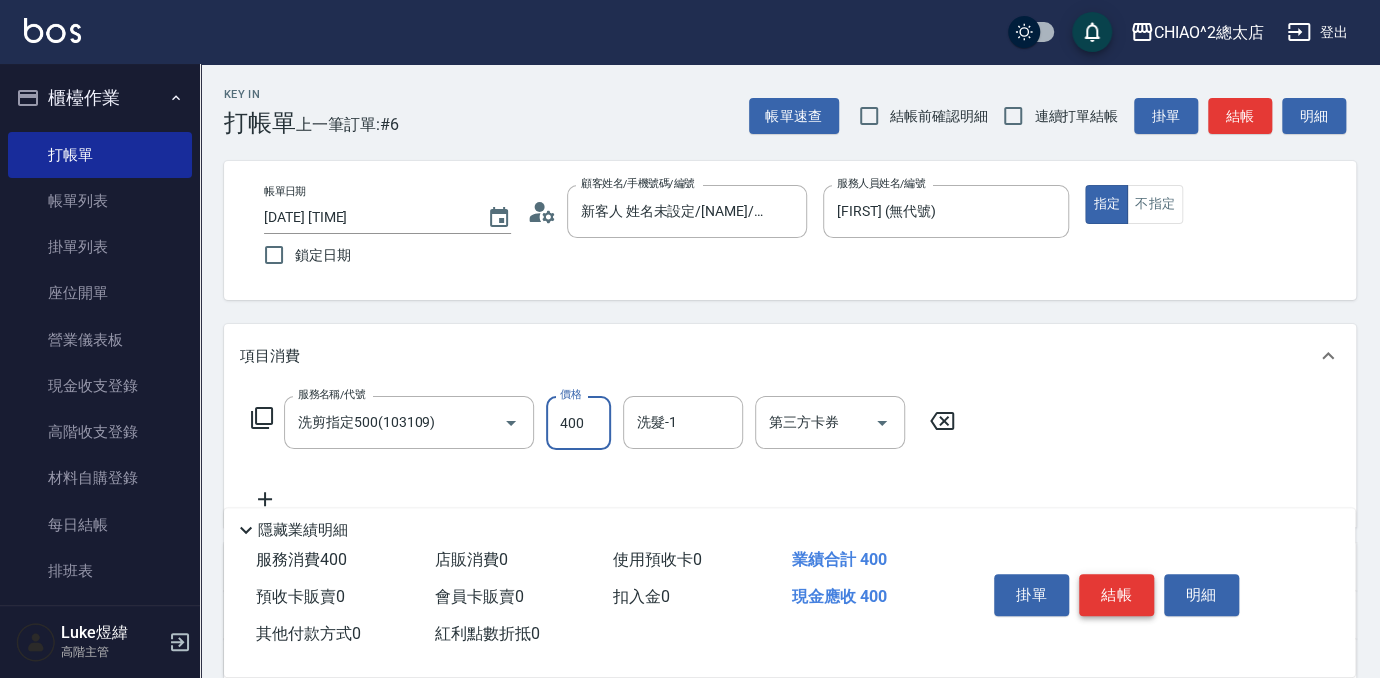 click on "結帳" at bounding box center (1116, 595) 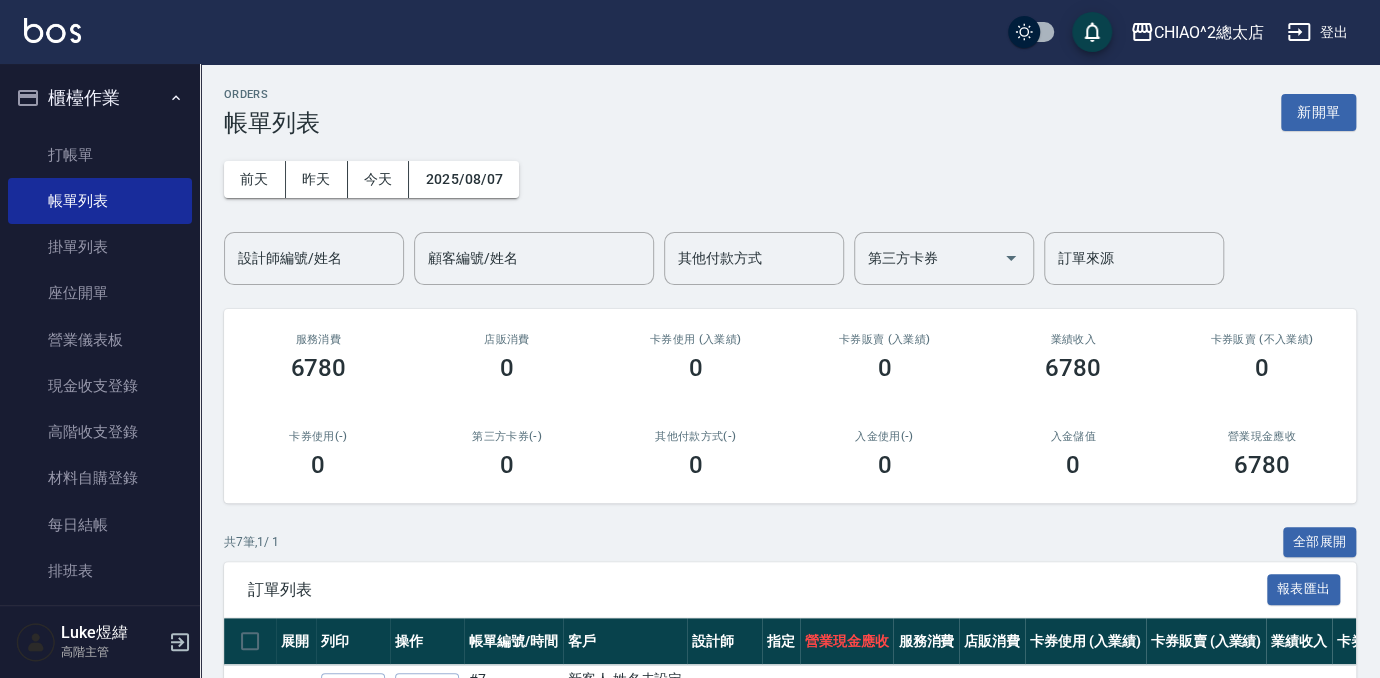 click on "ORDERS 帳單列表 新開單" at bounding box center [790, 112] 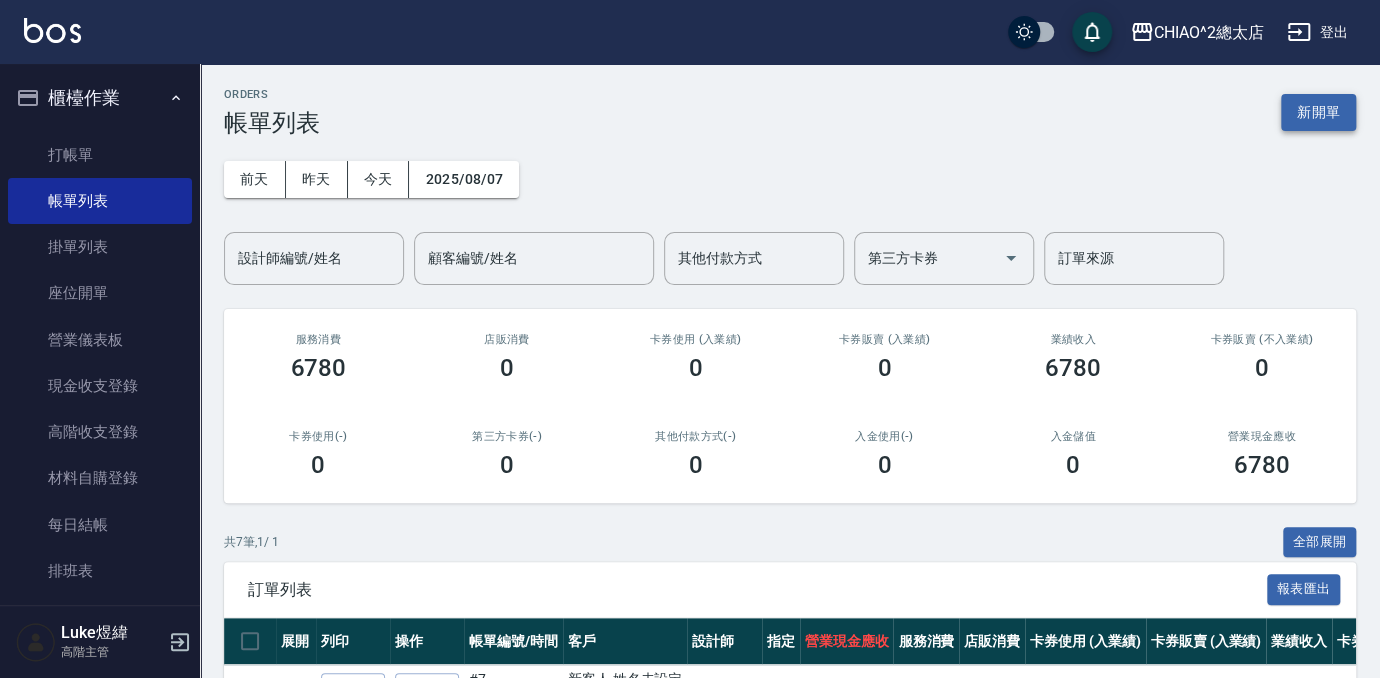 click on "新開單" at bounding box center [1318, 112] 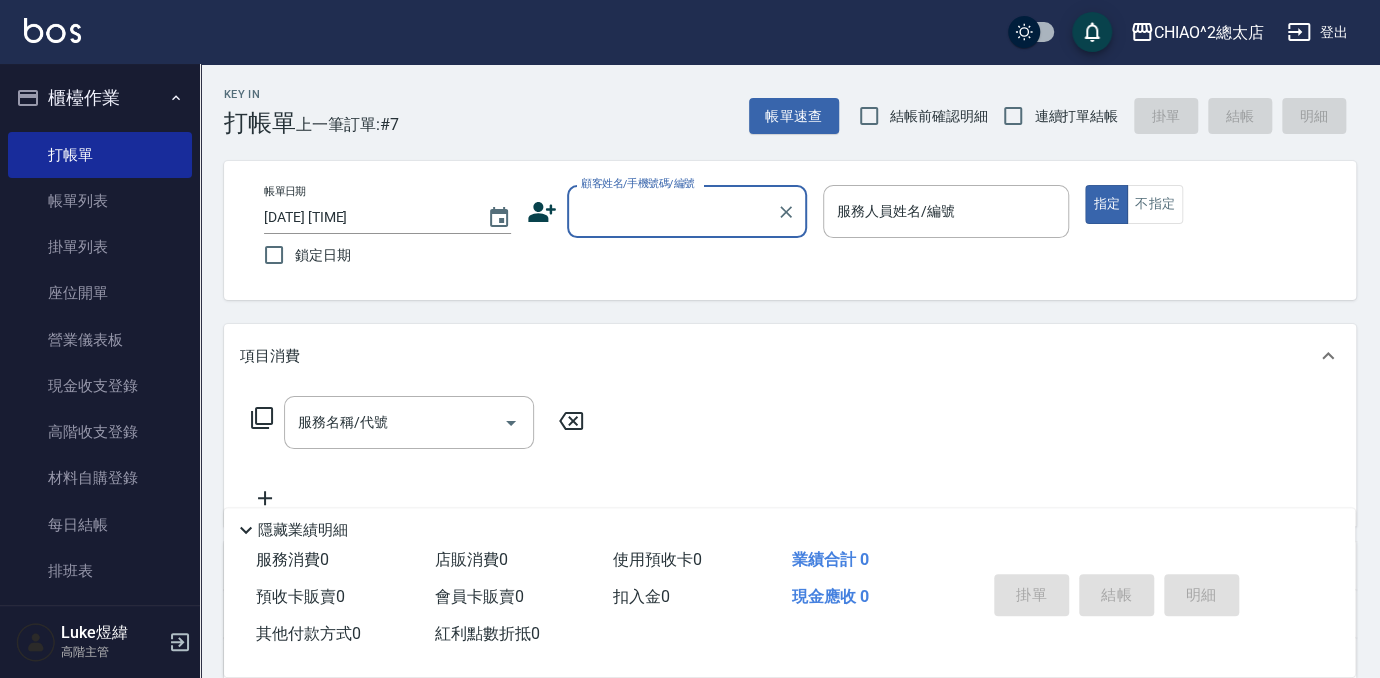 click on "顧客姓名/手機號碼/編號" at bounding box center (672, 211) 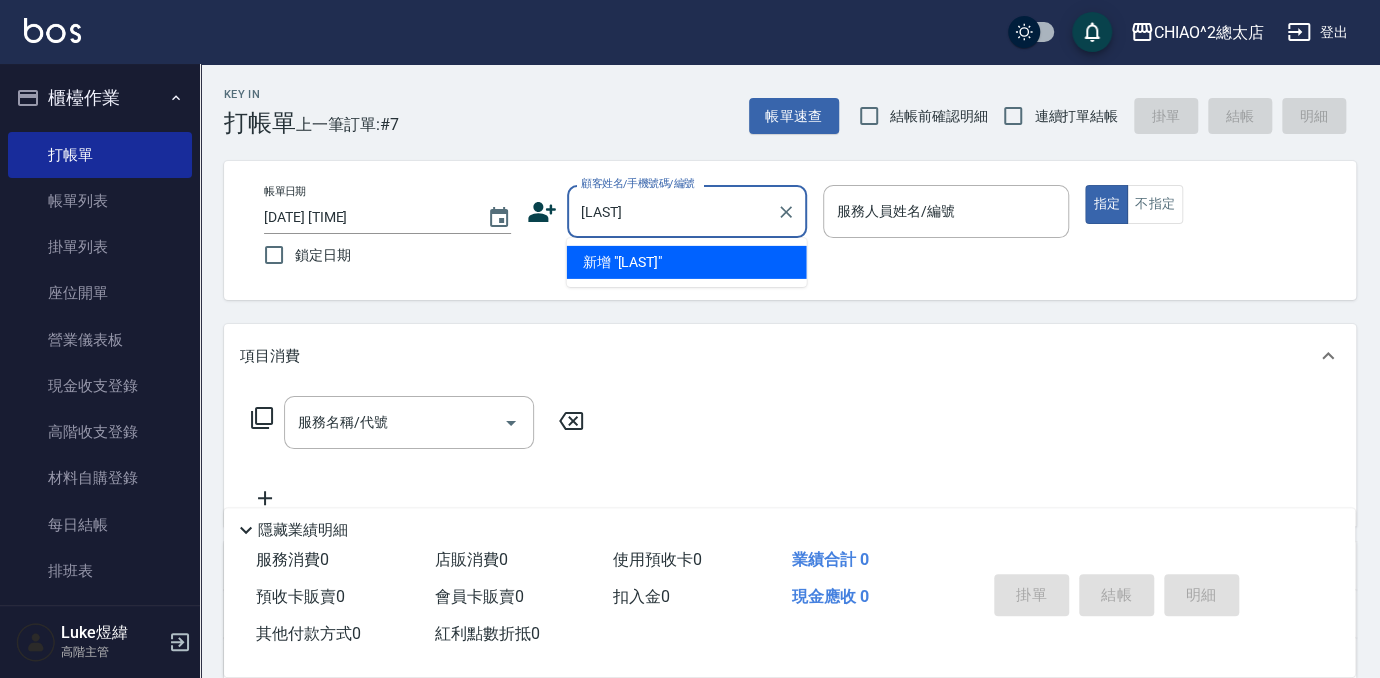 type on "[LAST]" 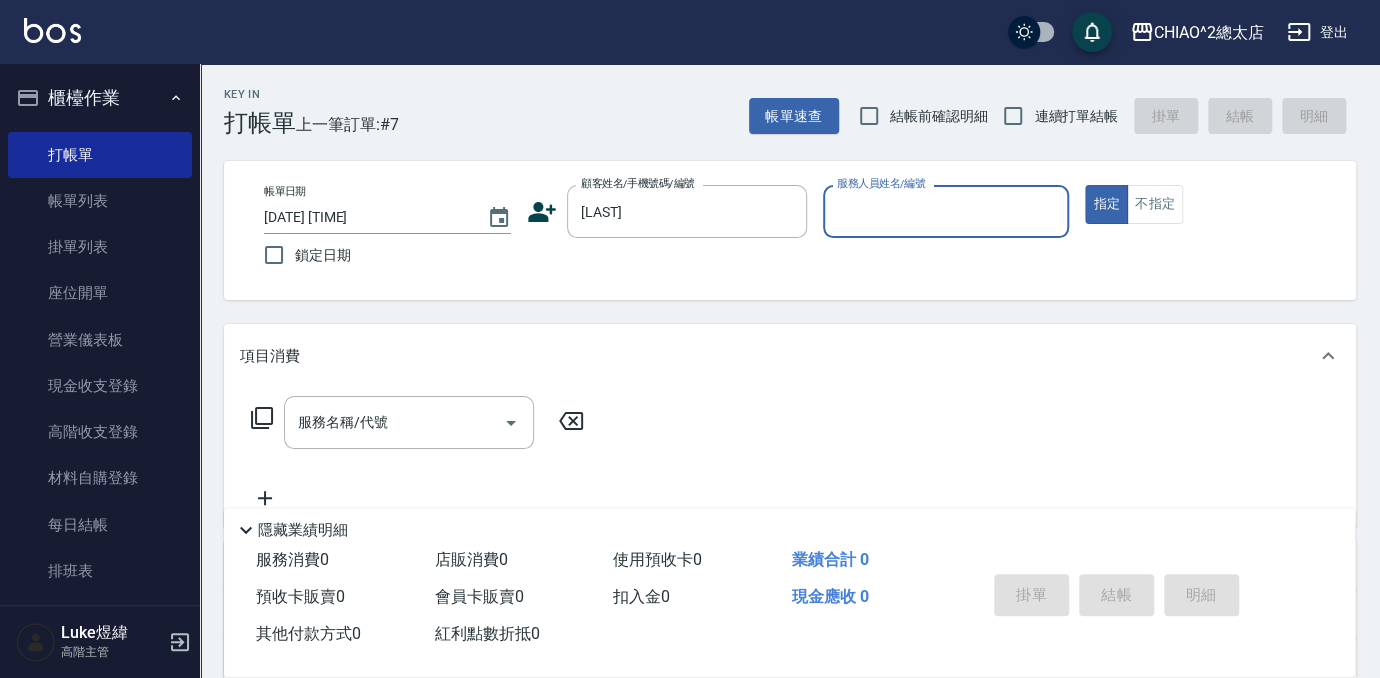 click on "服務人員姓名/編號" at bounding box center [946, 211] 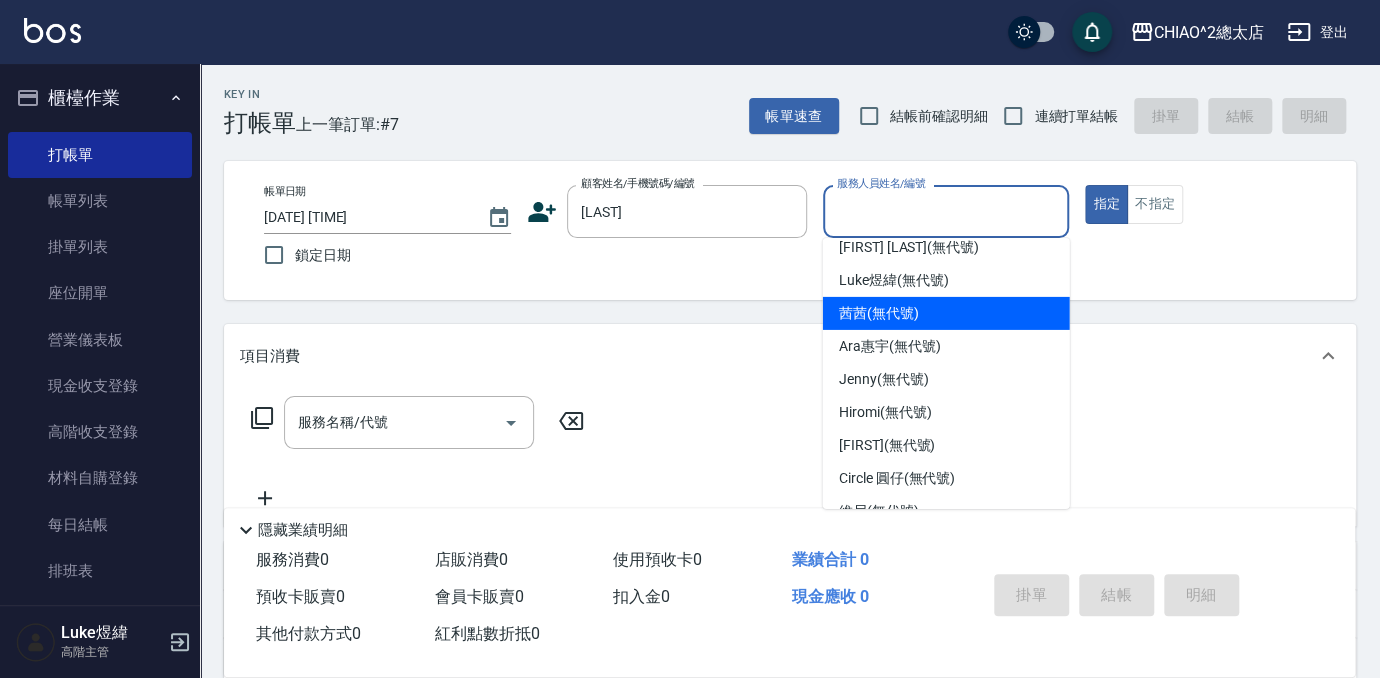 scroll, scrollTop: 74, scrollLeft: 0, axis: vertical 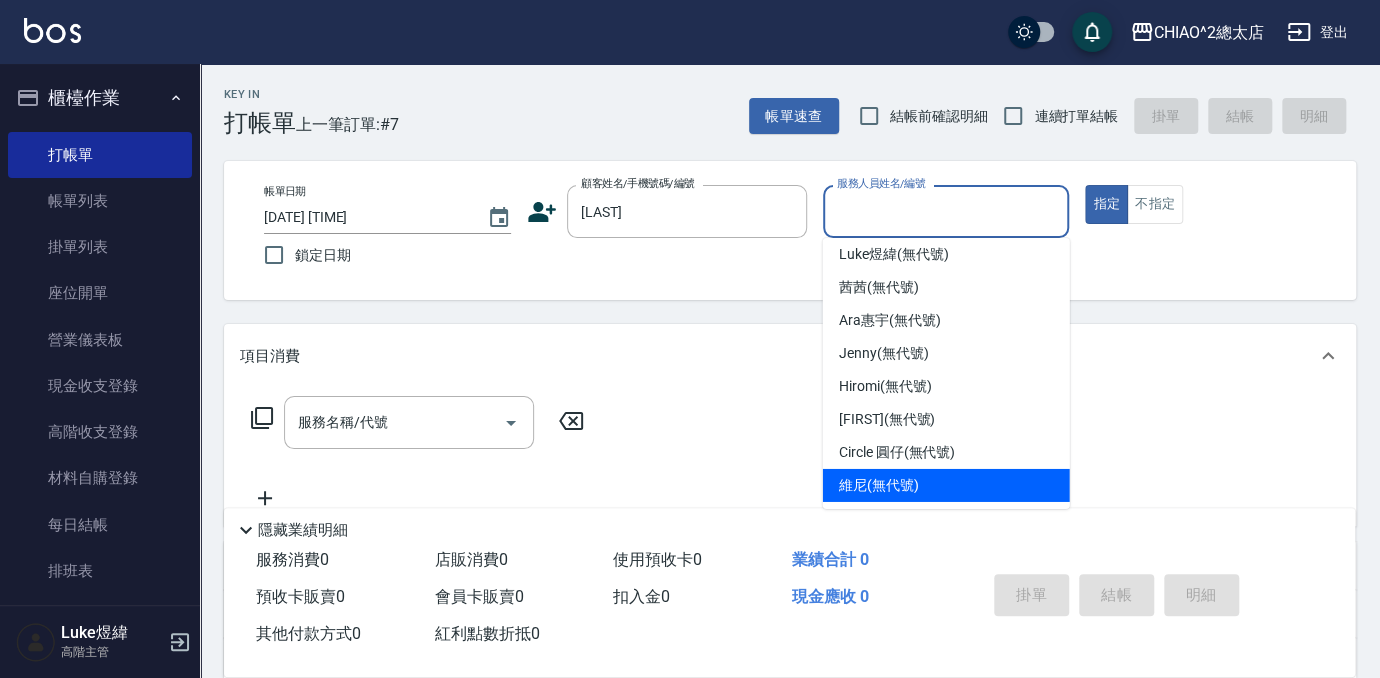 click on "[FIRST] (無代號)" at bounding box center (946, 485) 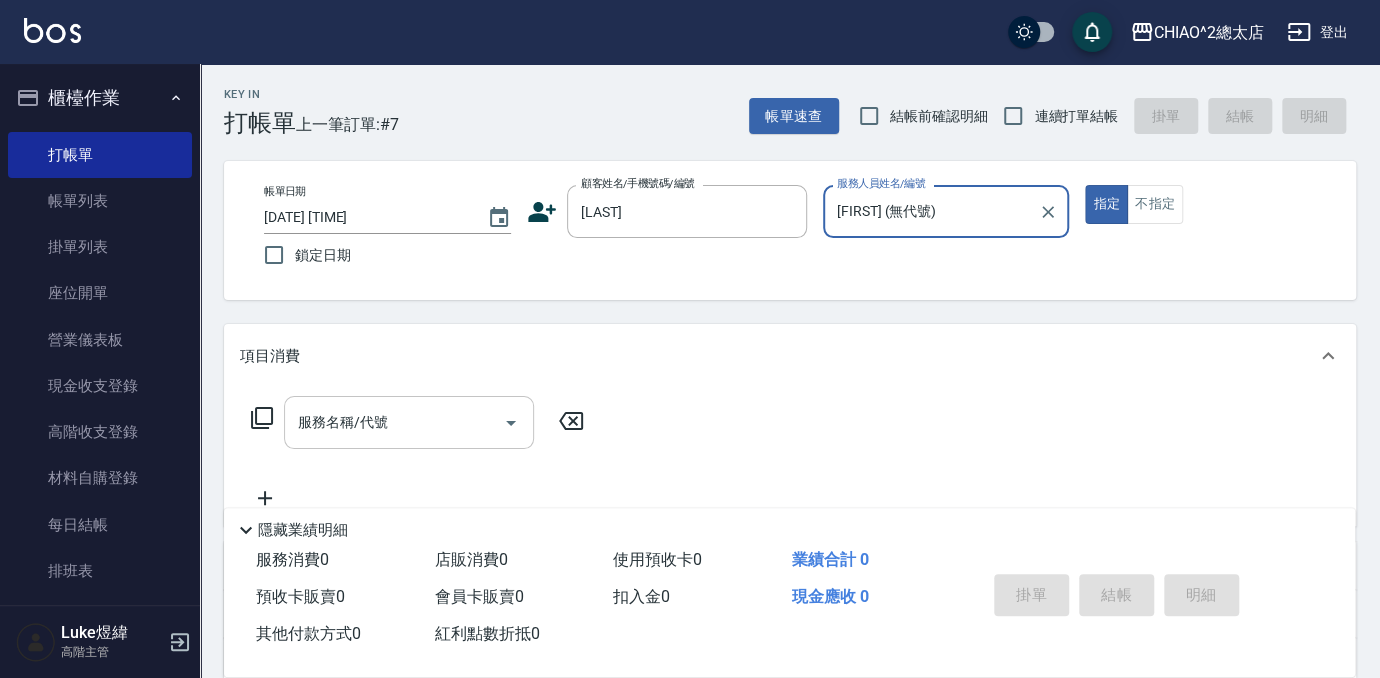click on "服務名稱/代號" at bounding box center (394, 422) 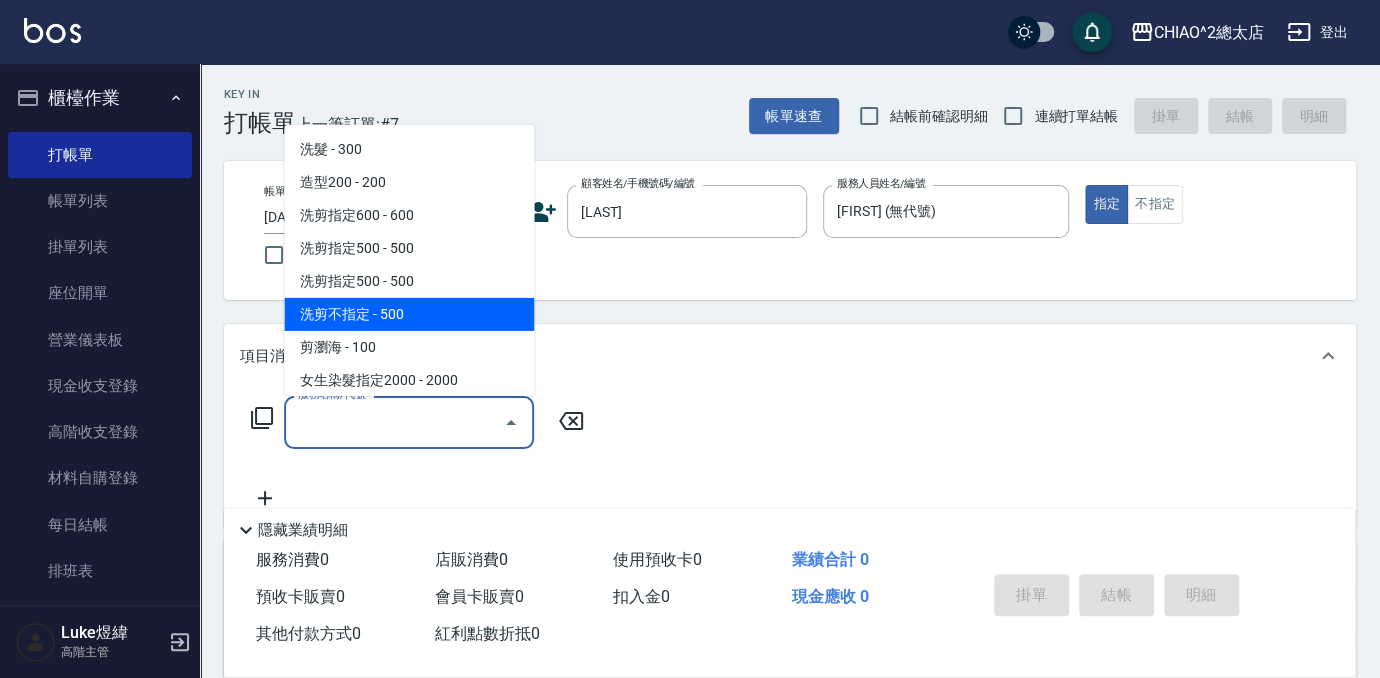 click on "洗剪不指定 - 500" at bounding box center (409, 314) 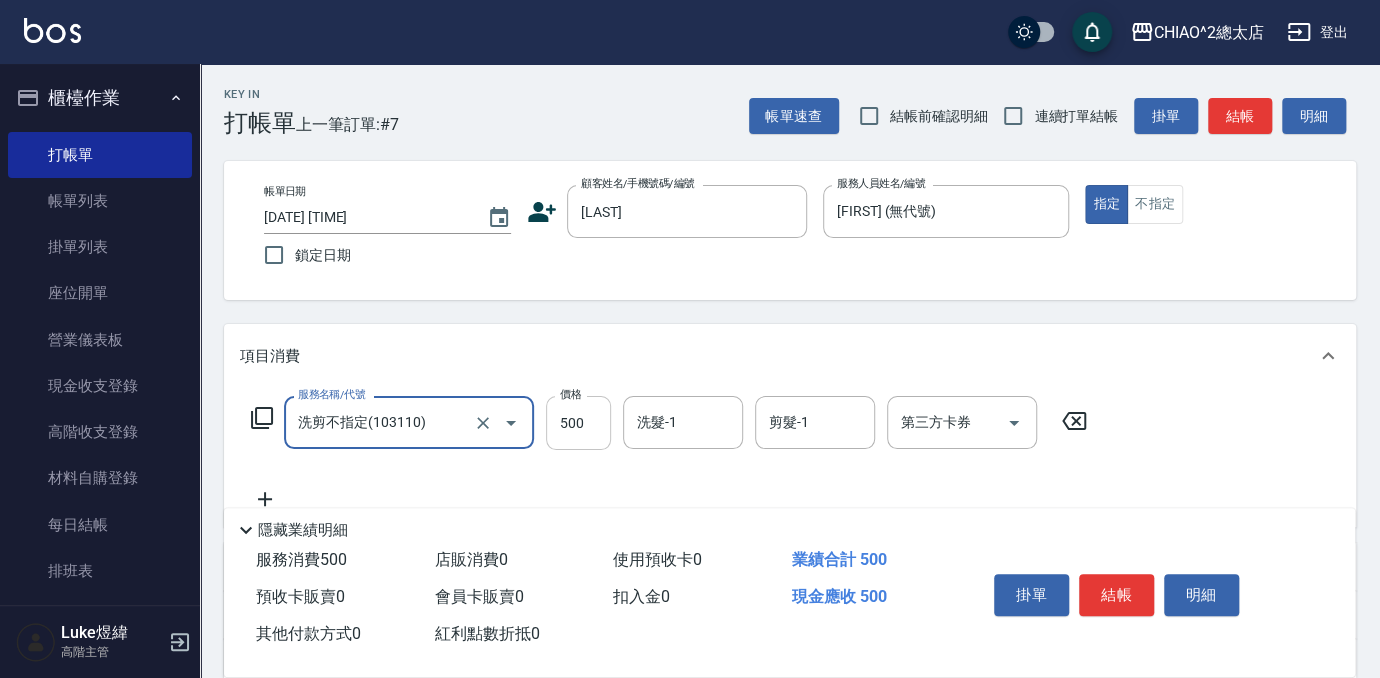 click on "500" at bounding box center [578, 423] 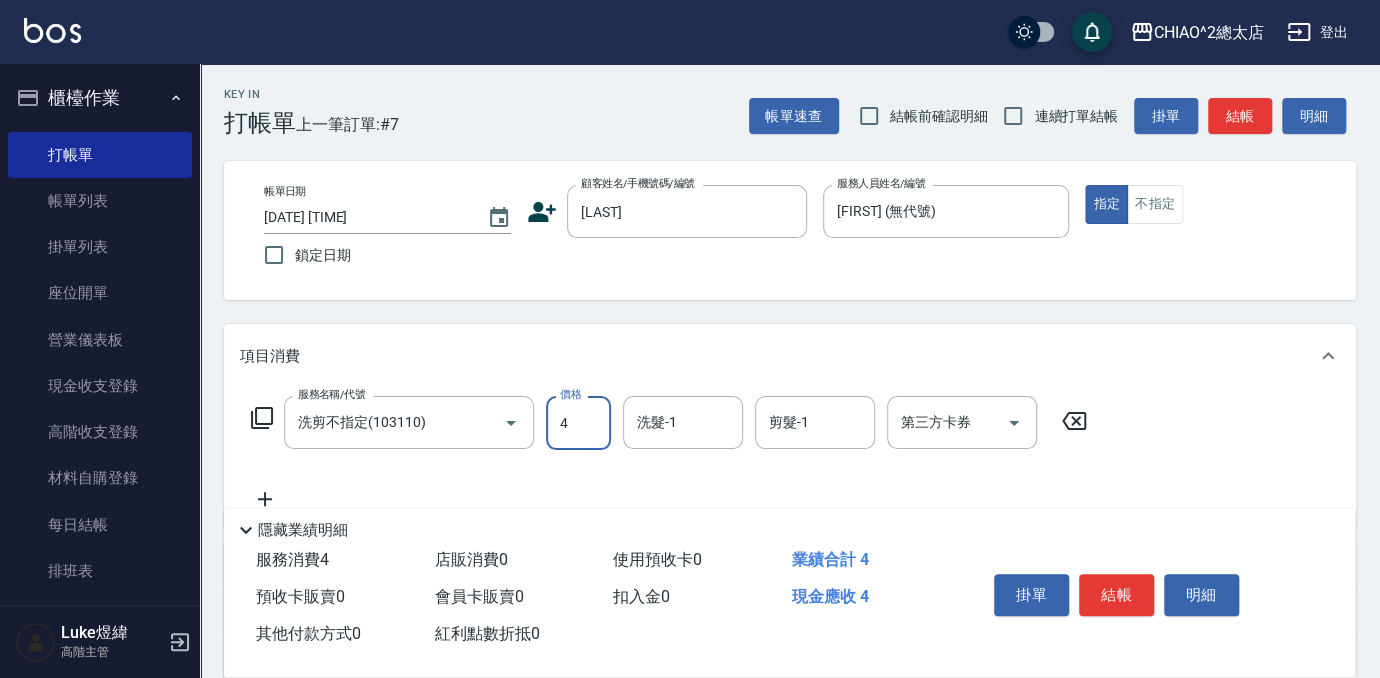 type on "400" 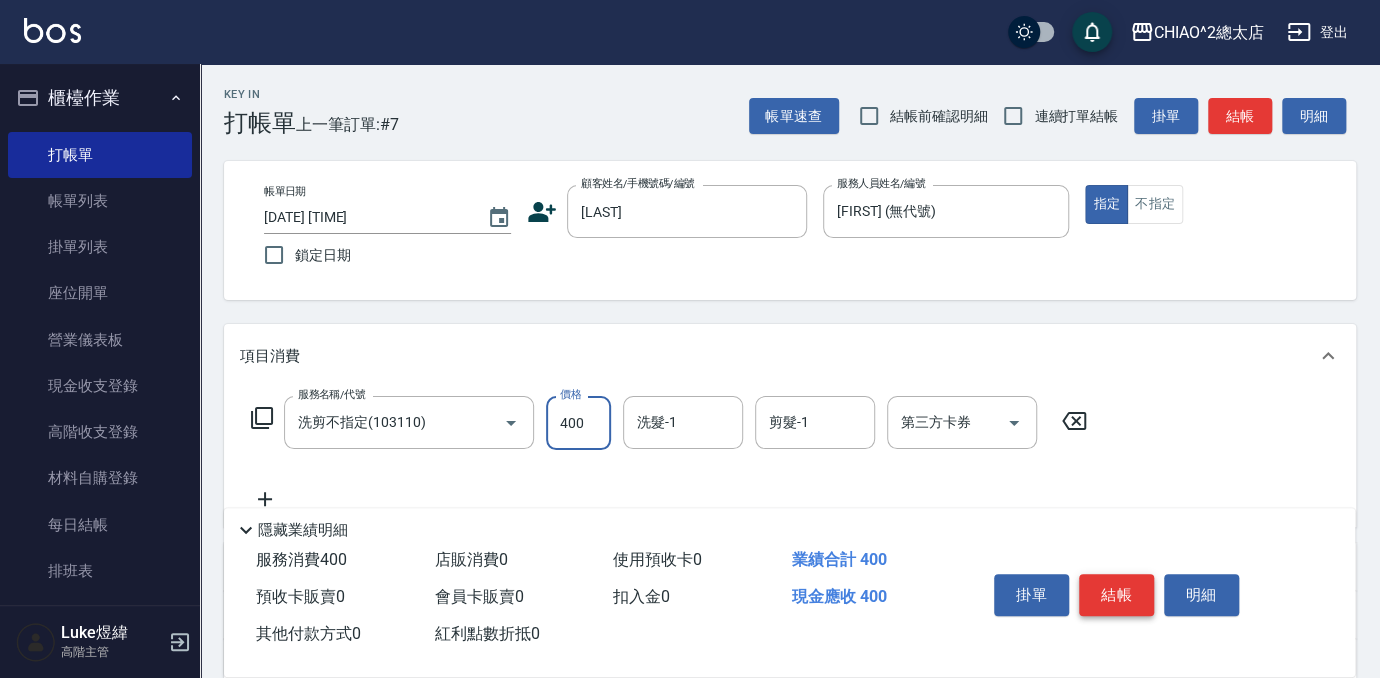 click on "結帳" at bounding box center [1116, 595] 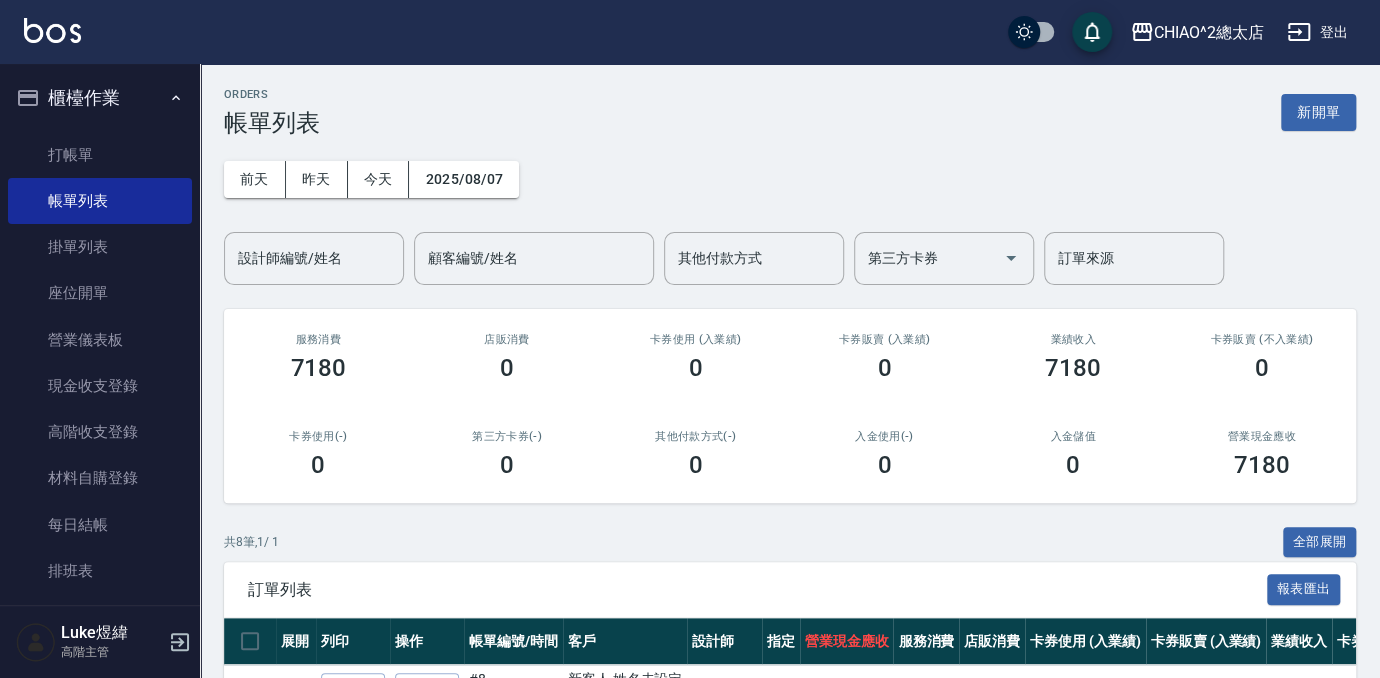drag, startPoint x: 1306, startPoint y: 103, endPoint x: 816, endPoint y: 231, distance: 506.4425 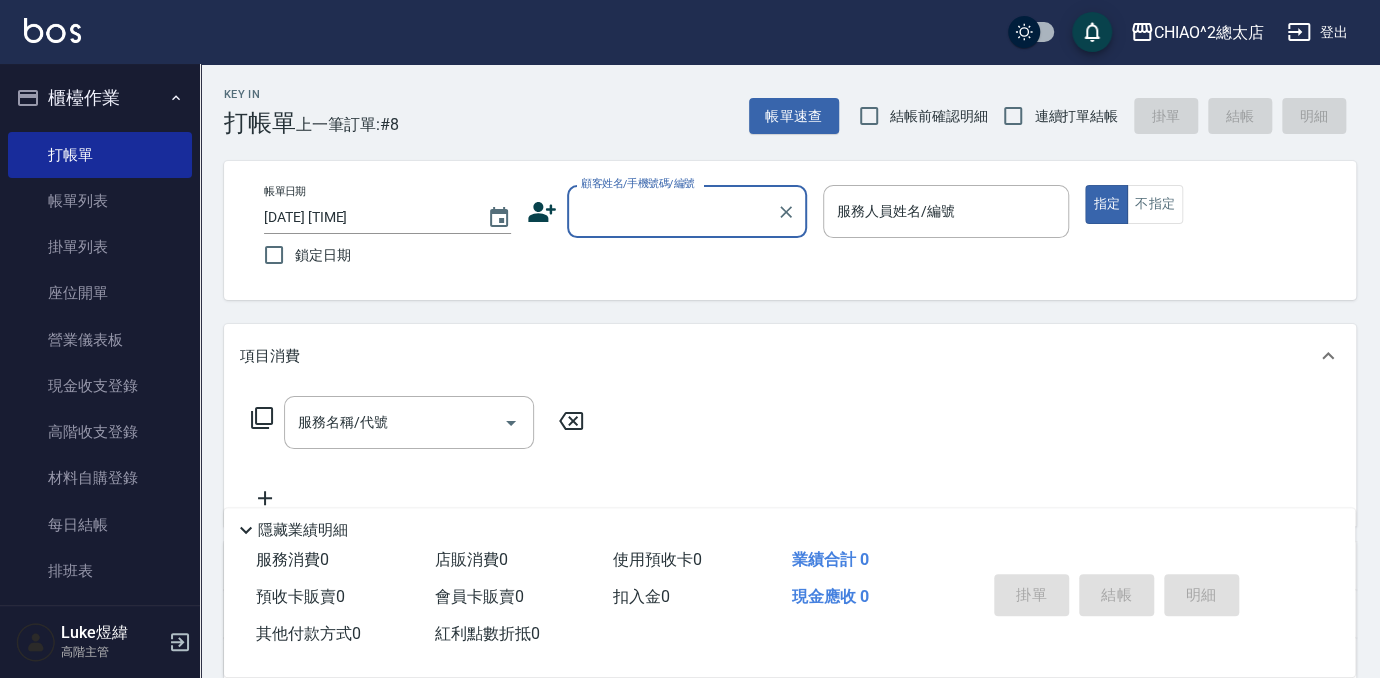 click on "顧客姓名/手機號碼/編號" at bounding box center [672, 211] 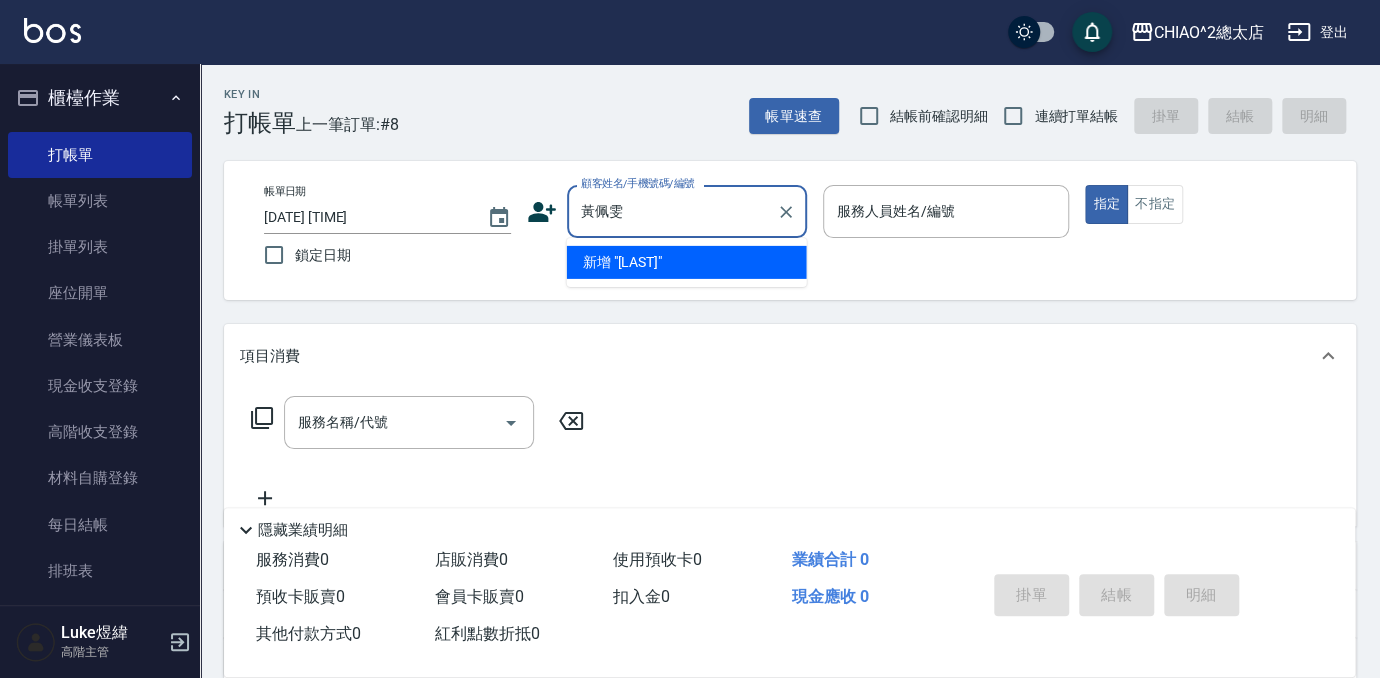 type on "黃佩雯" 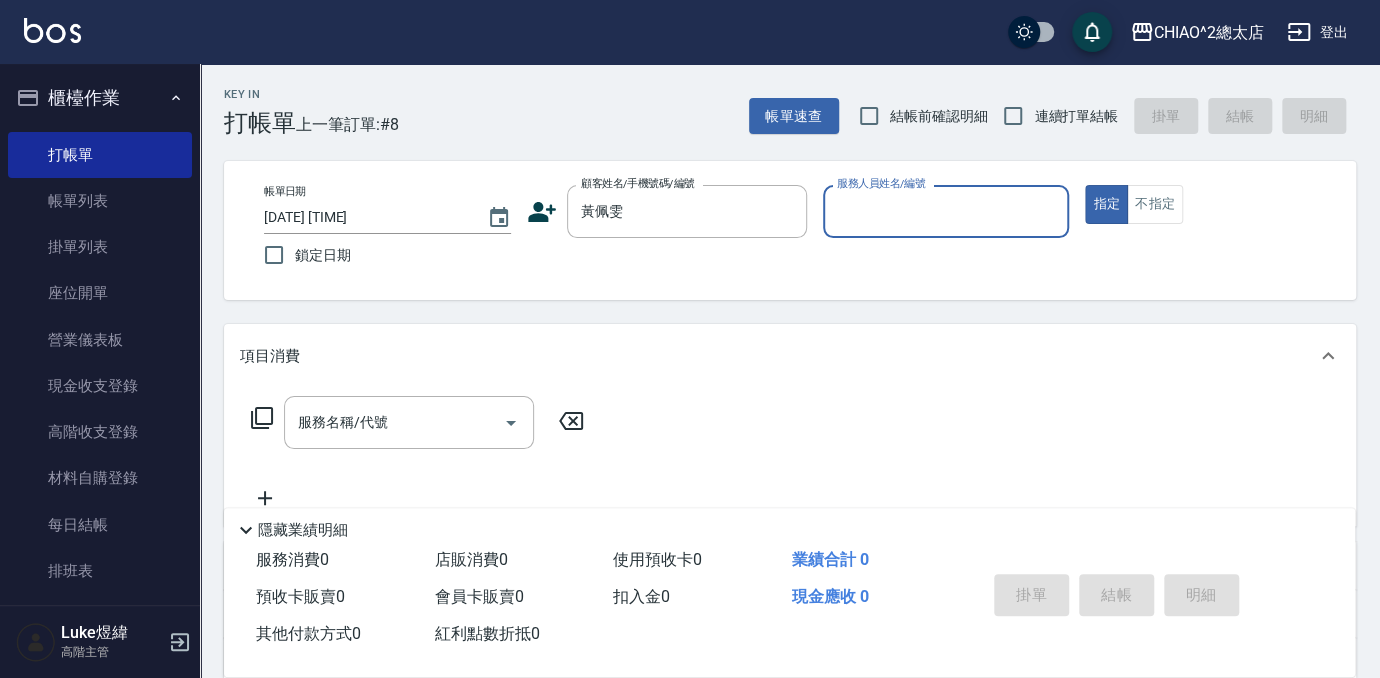 click on "服務人員姓名/編號" at bounding box center (946, 211) 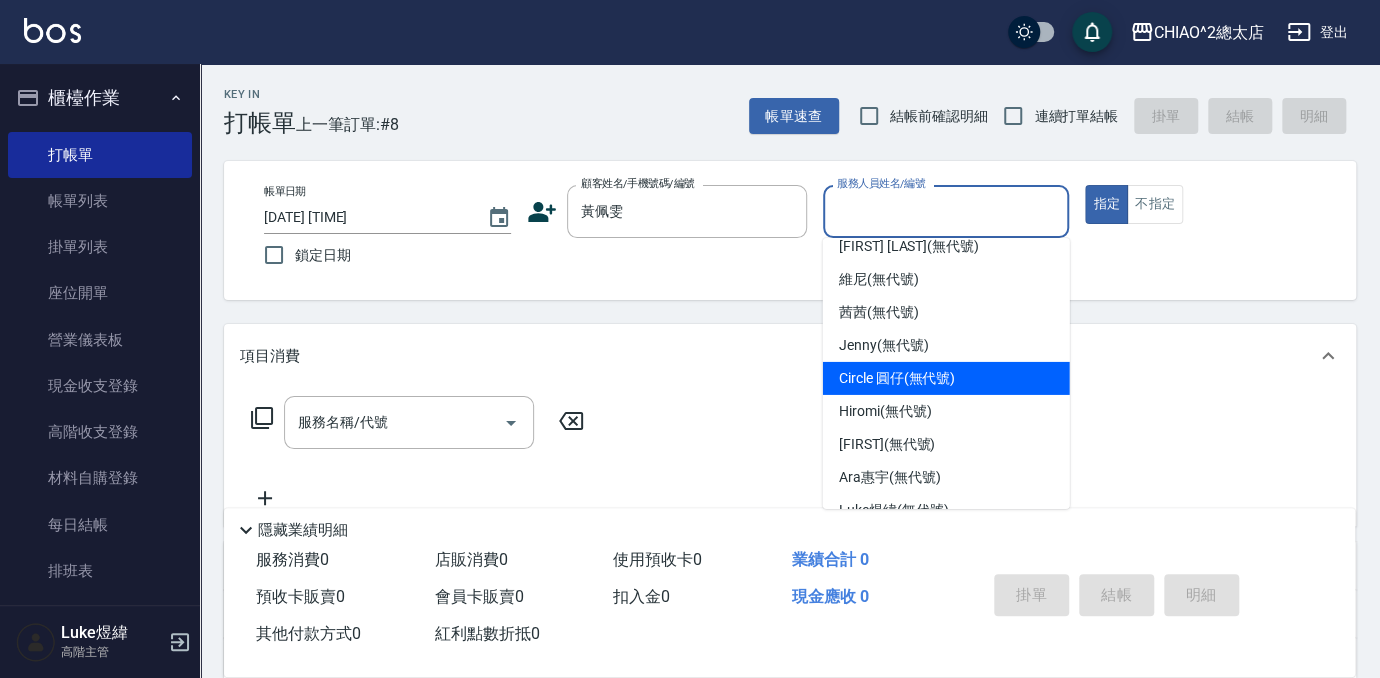 scroll, scrollTop: 74, scrollLeft: 0, axis: vertical 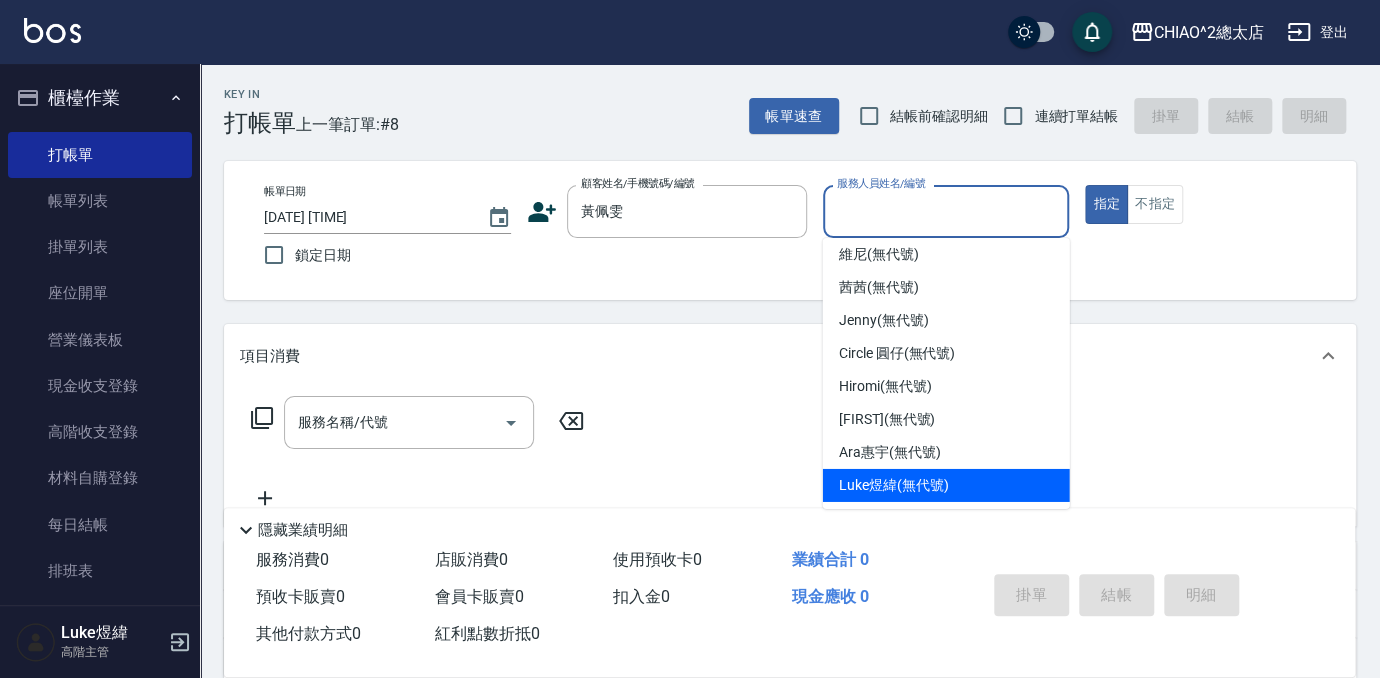 click on "[FIRST] [LAST] (無代號)" at bounding box center (893, 485) 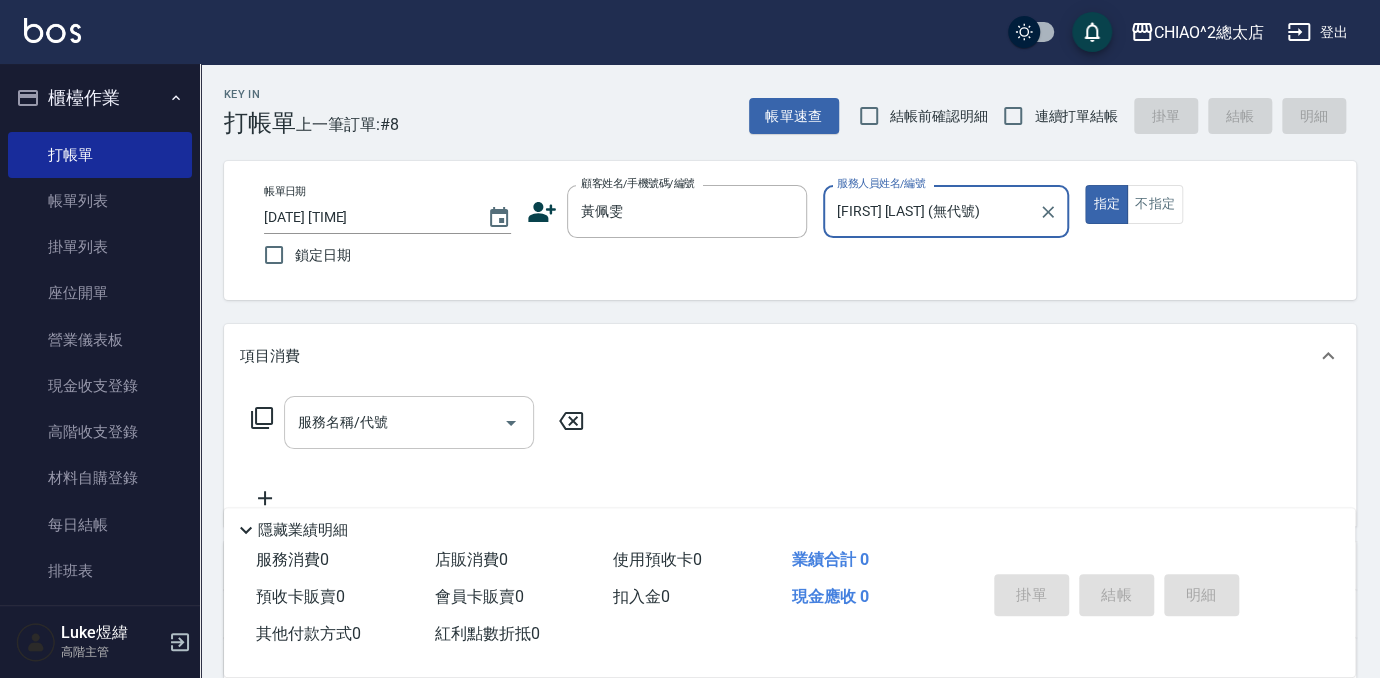 click on "服務名稱/代號" at bounding box center (409, 422) 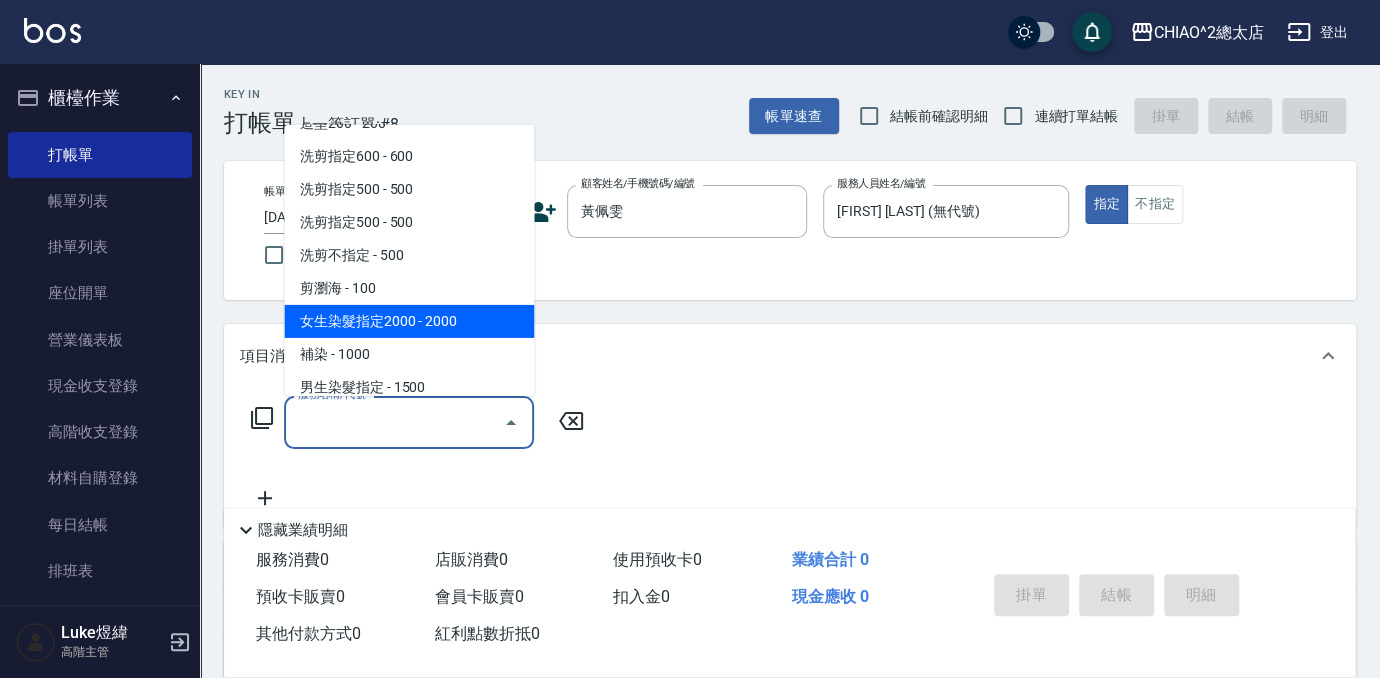 scroll, scrollTop: 90, scrollLeft: 0, axis: vertical 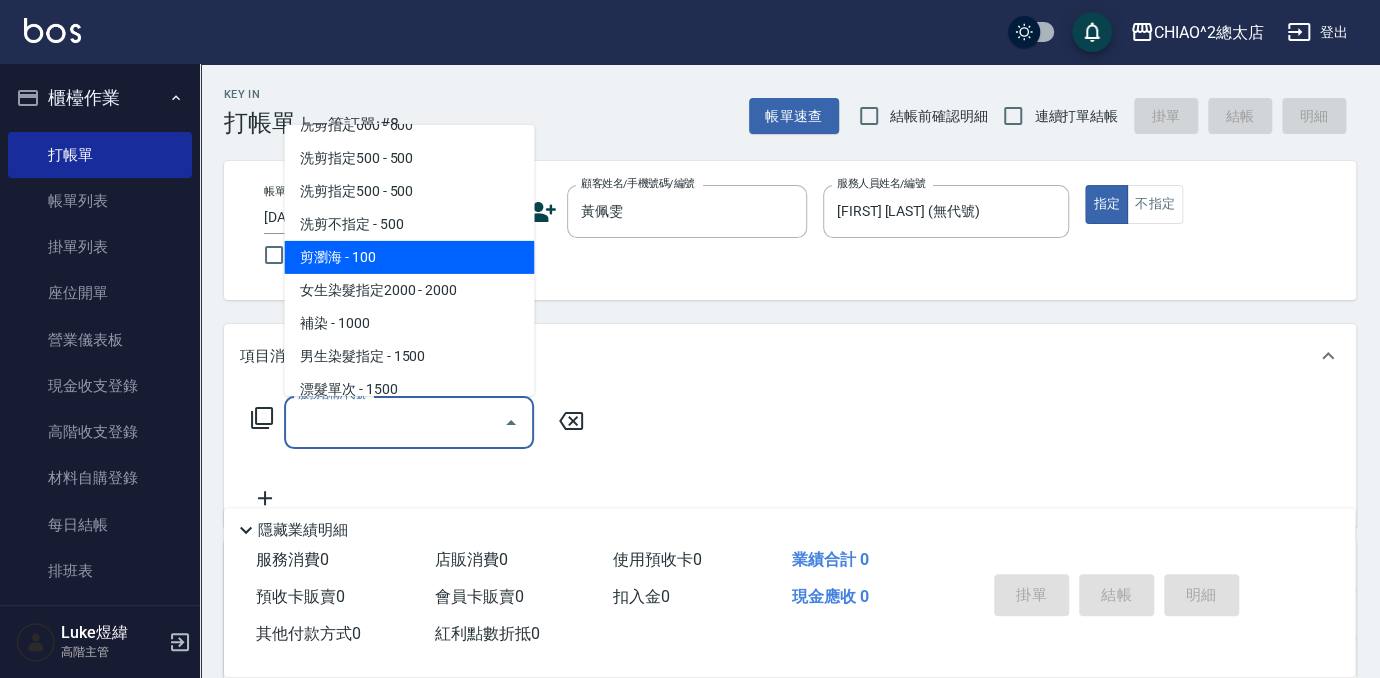 click on "剪瀏海 - 100" at bounding box center (409, 257) 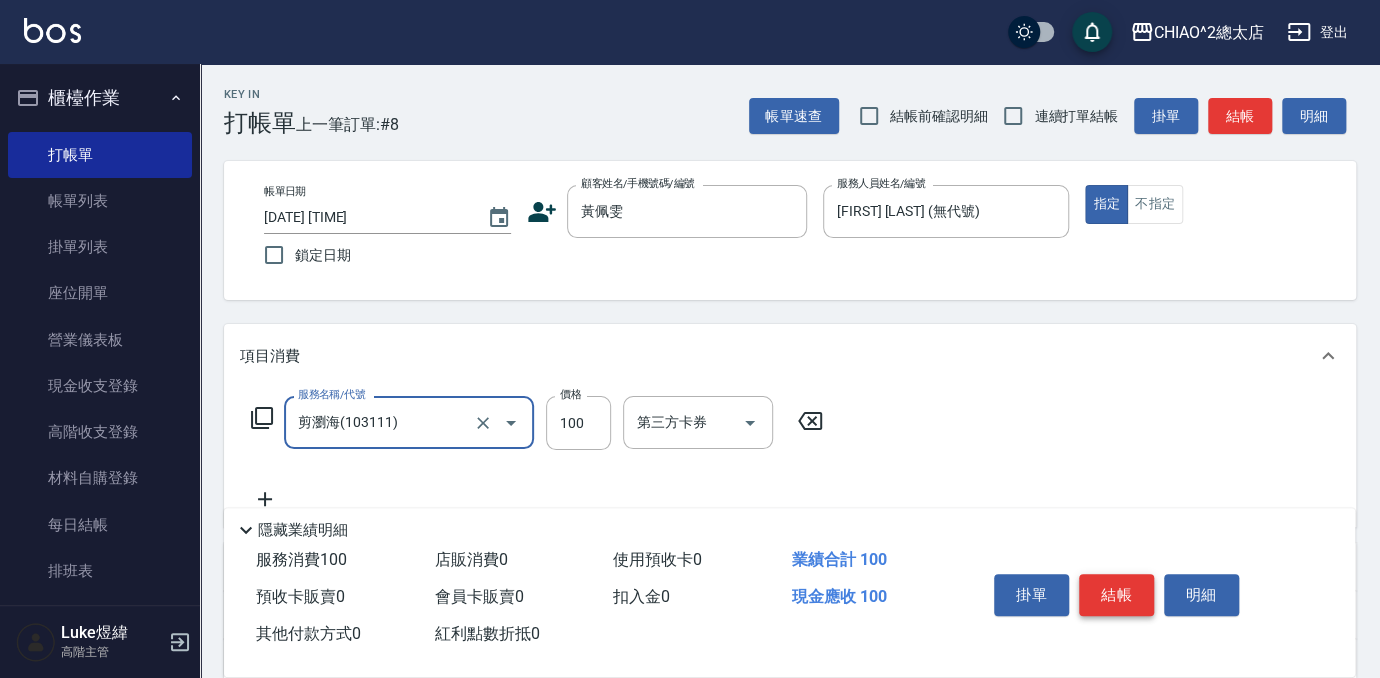 click on "結帳" at bounding box center [1116, 595] 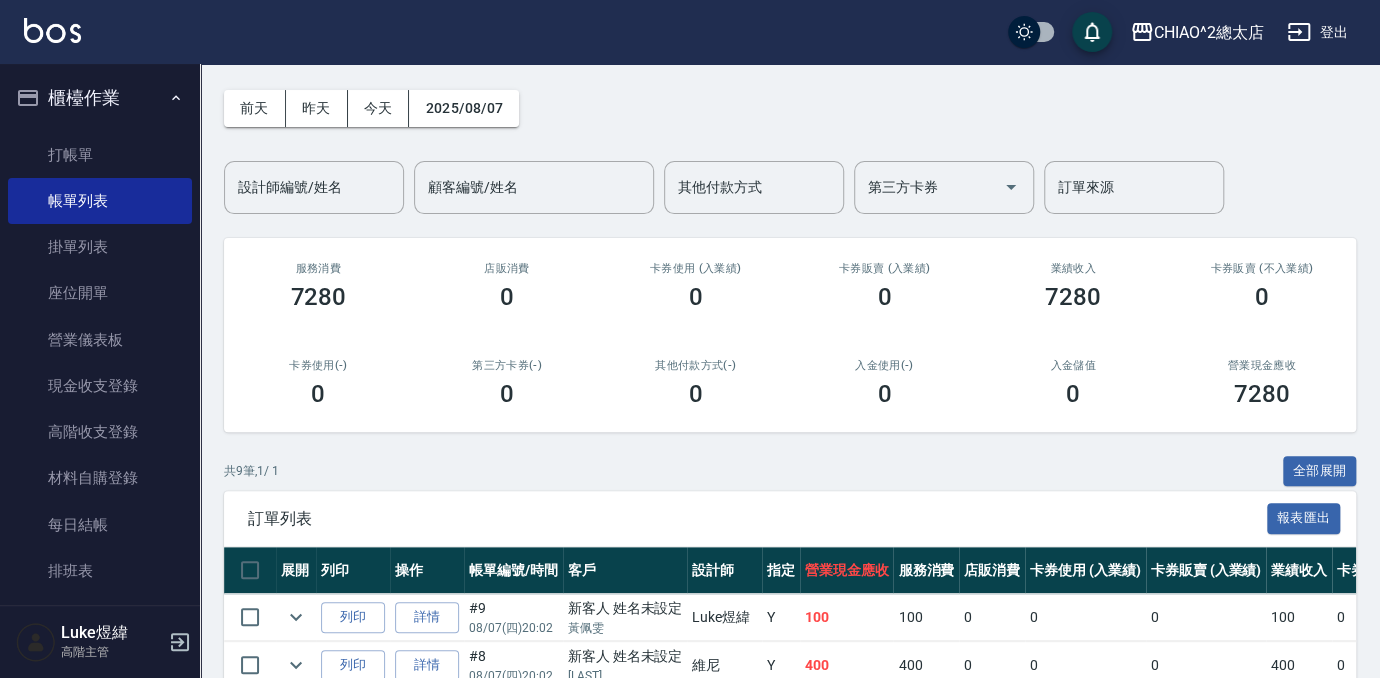 scroll, scrollTop: 90, scrollLeft: 0, axis: vertical 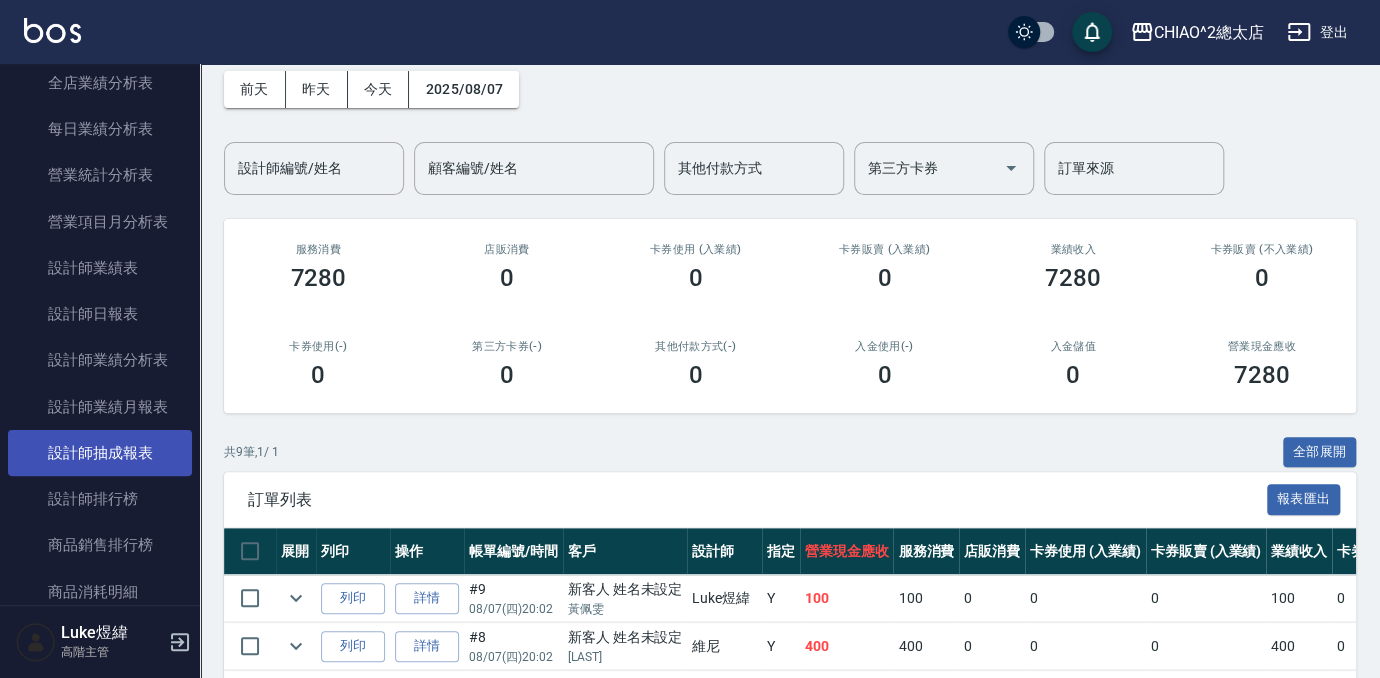 drag, startPoint x: 111, startPoint y: 447, endPoint x: 126, endPoint y: 439, distance: 17 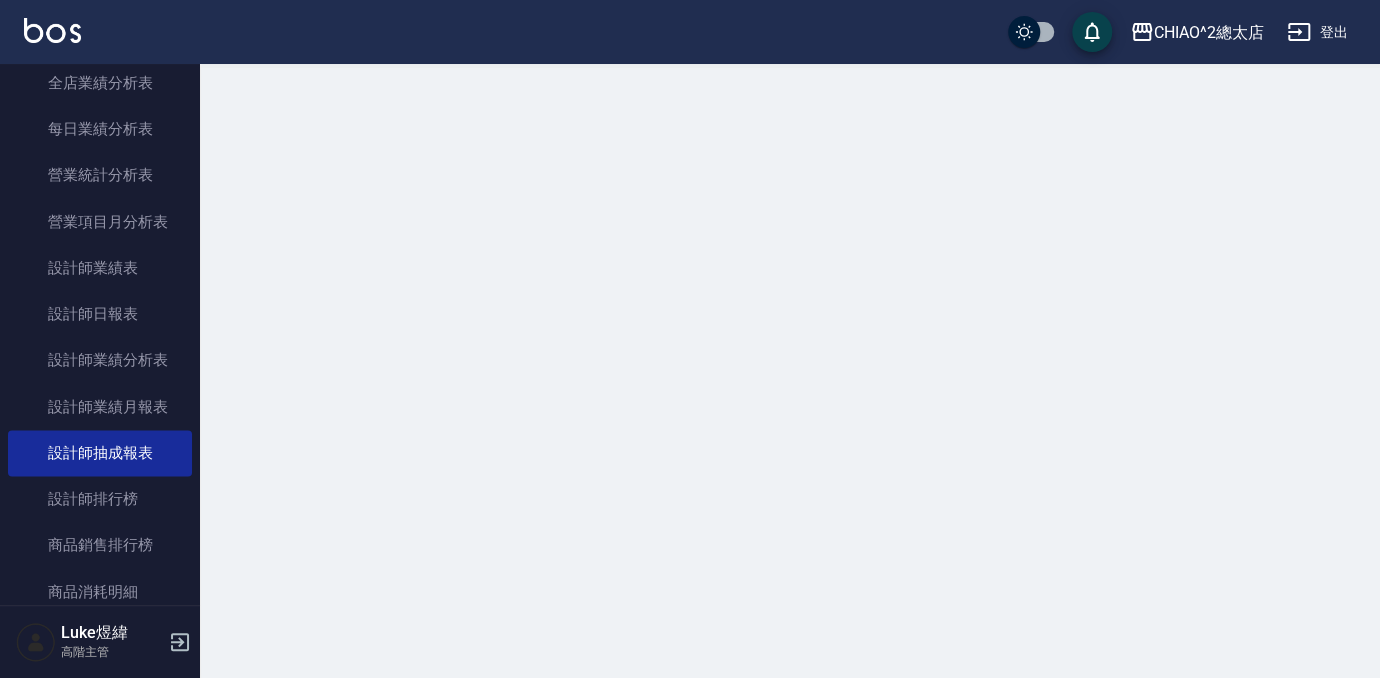 scroll, scrollTop: 0, scrollLeft: 0, axis: both 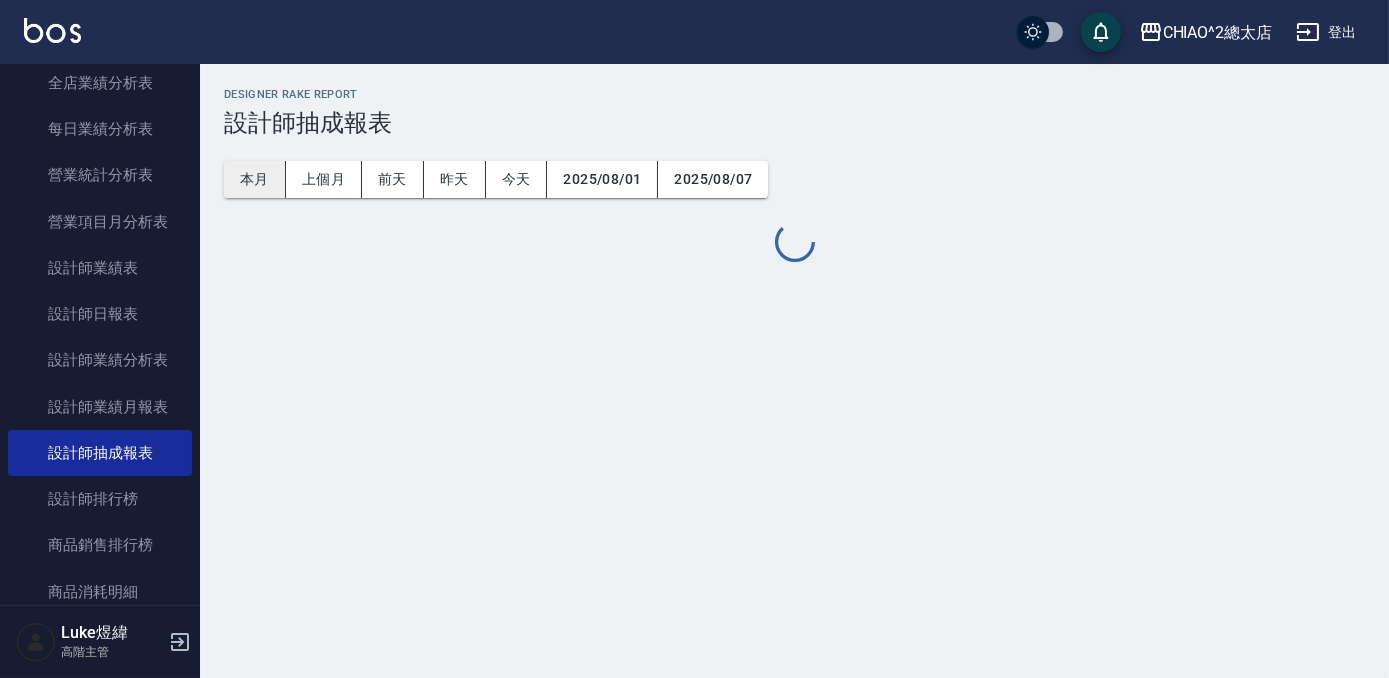 click on "本月" at bounding box center [255, 179] 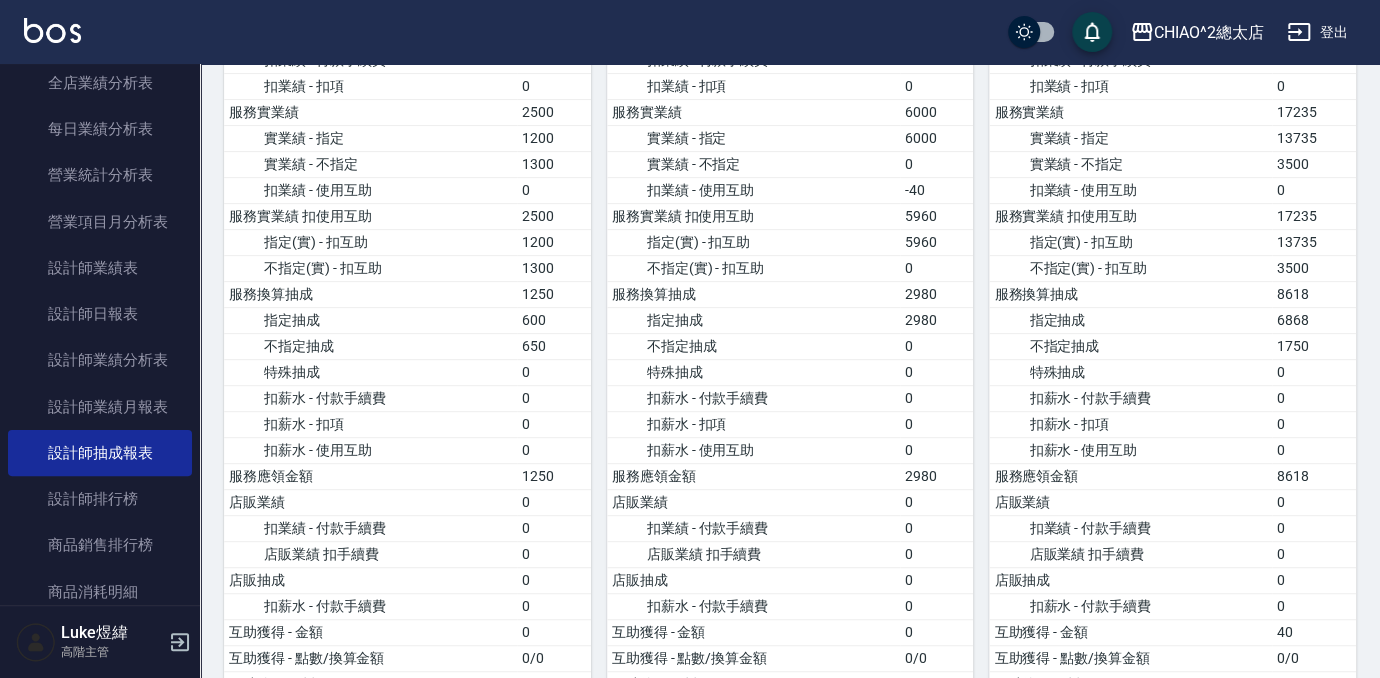 scroll, scrollTop: 272, scrollLeft: 0, axis: vertical 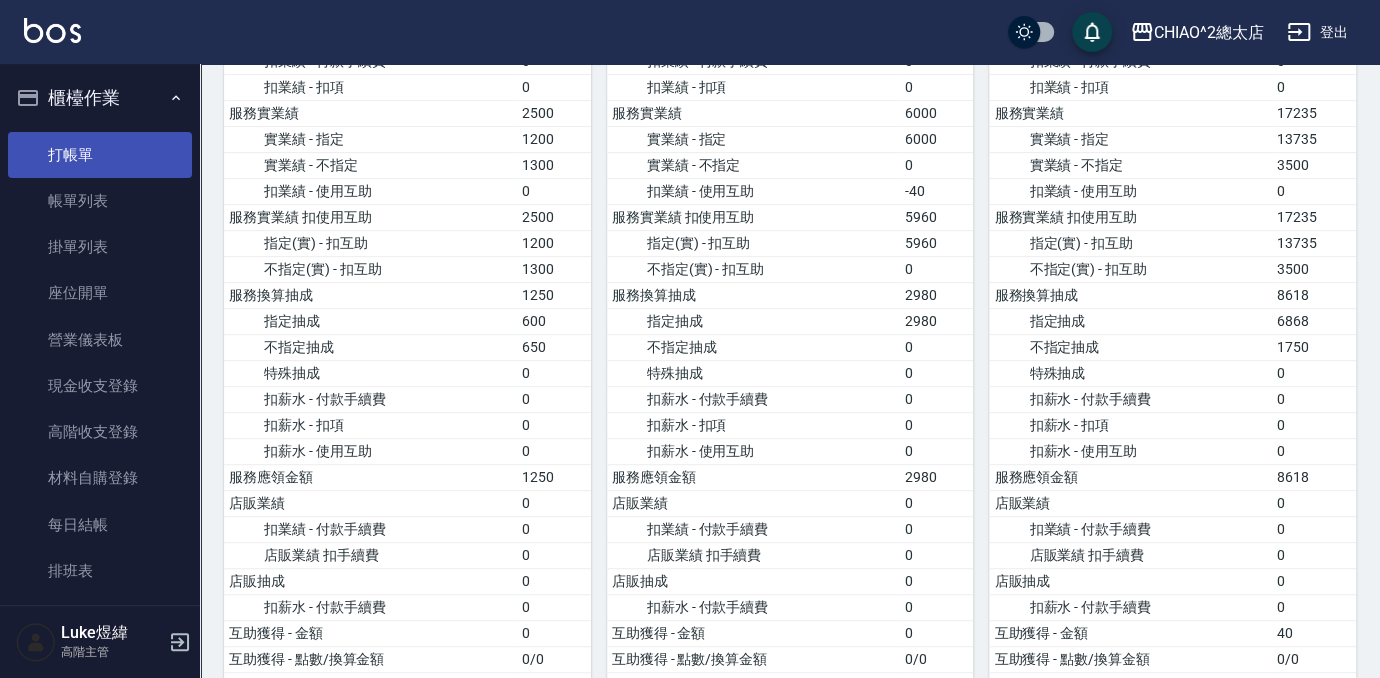 click on "打帳單" at bounding box center (100, 155) 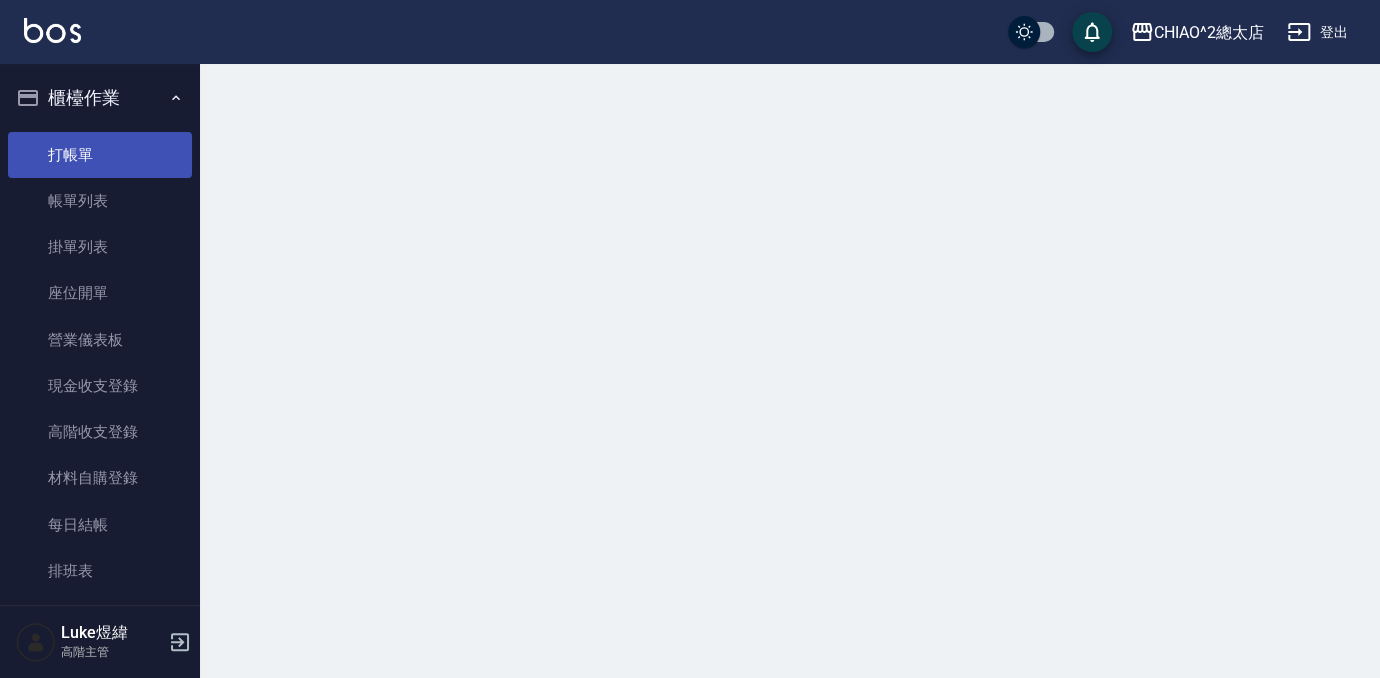 scroll, scrollTop: 0, scrollLeft: 0, axis: both 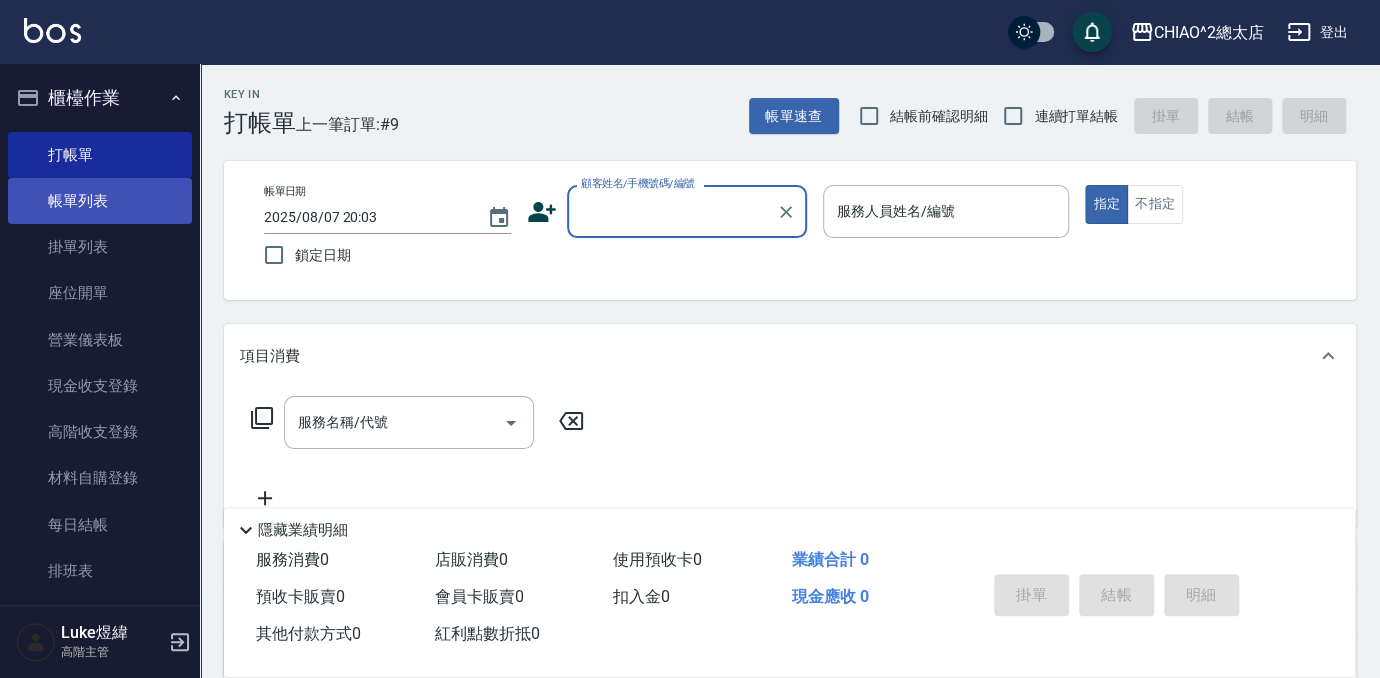 click on "帳單列表" at bounding box center [100, 201] 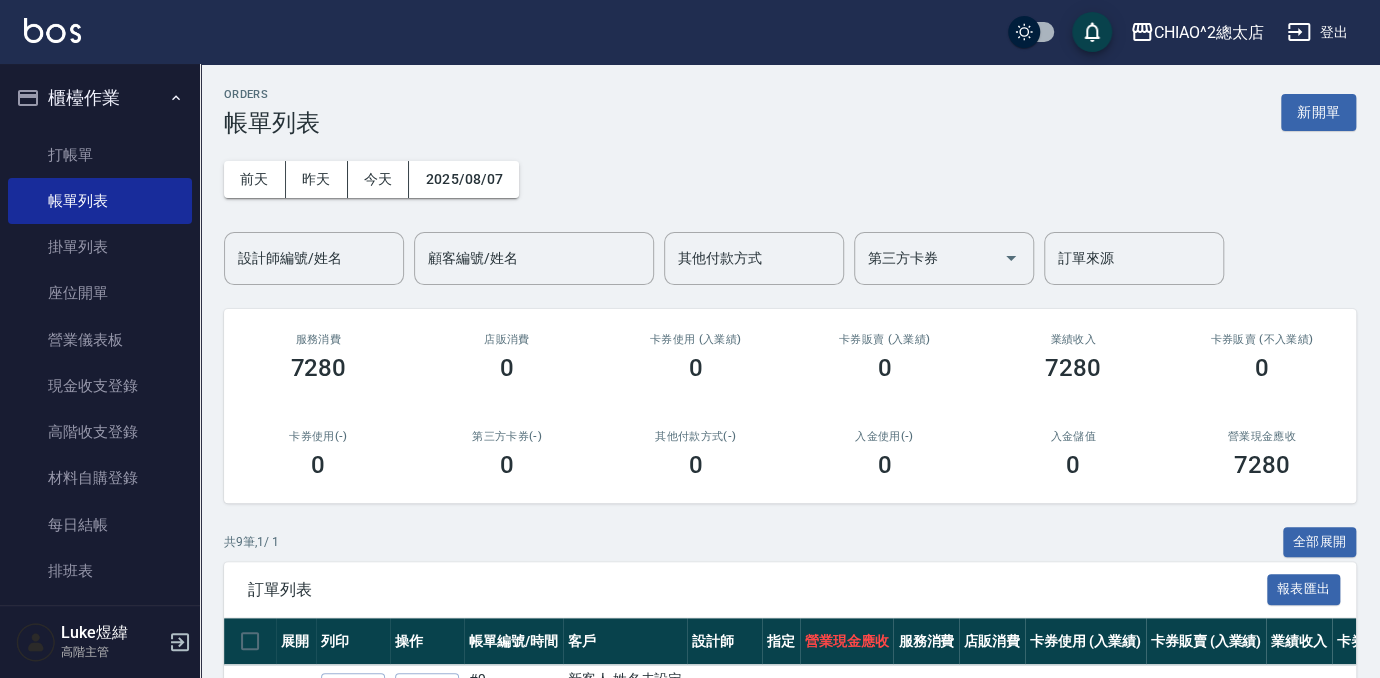 drag, startPoint x: 1308, startPoint y: 108, endPoint x: 1272, endPoint y: 175, distance: 76.05919 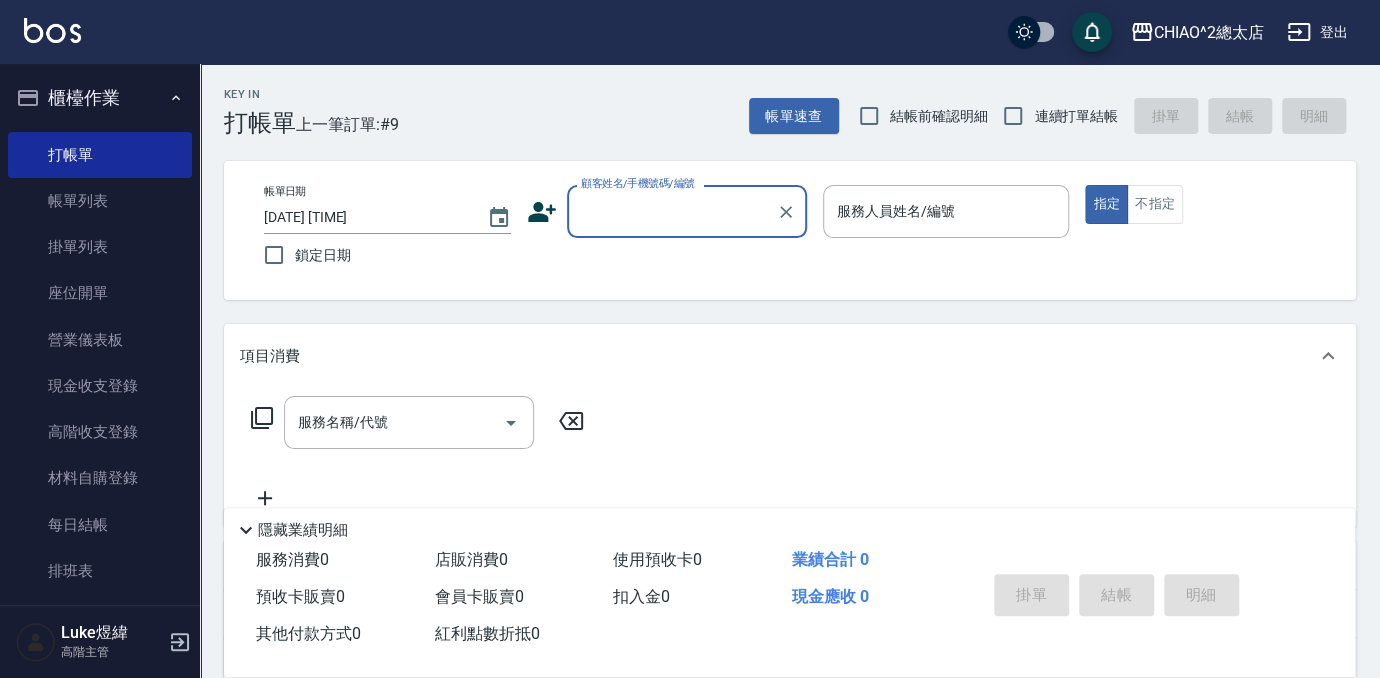 click on "顧客姓名/手機號碼/編號" at bounding box center (672, 211) 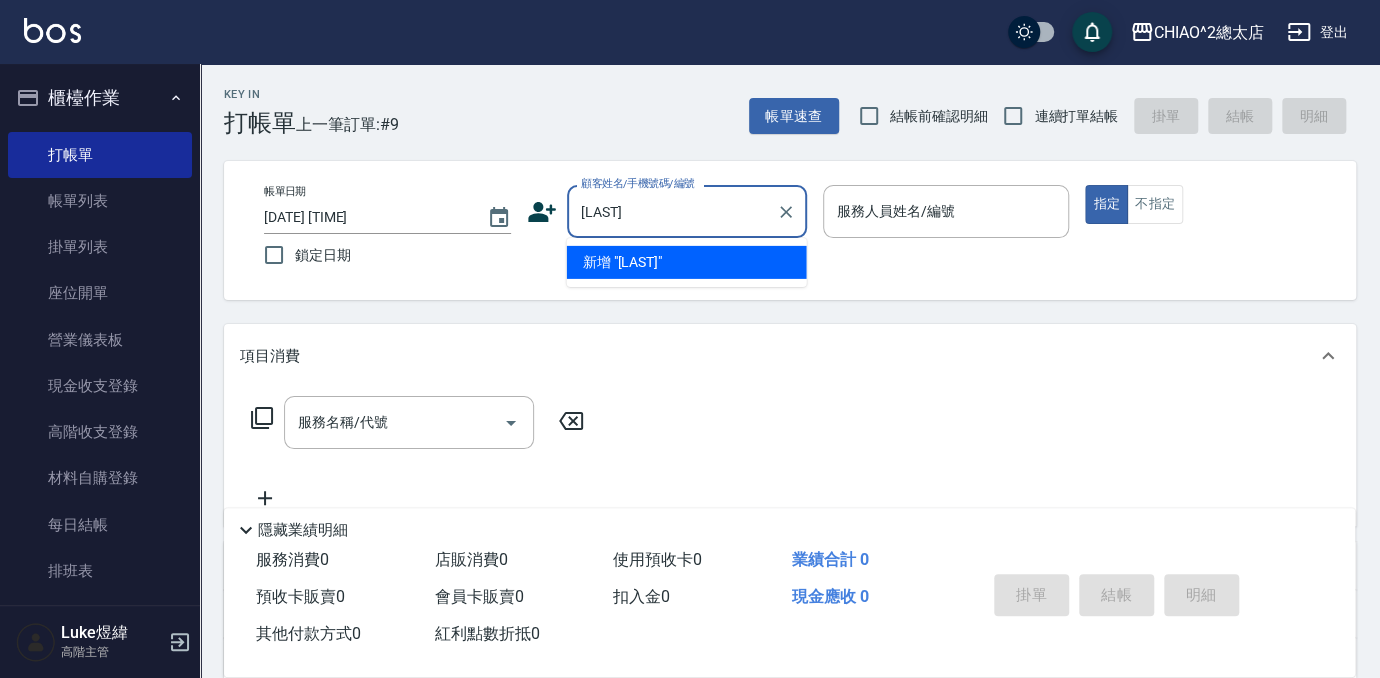 type on "[LAST]" 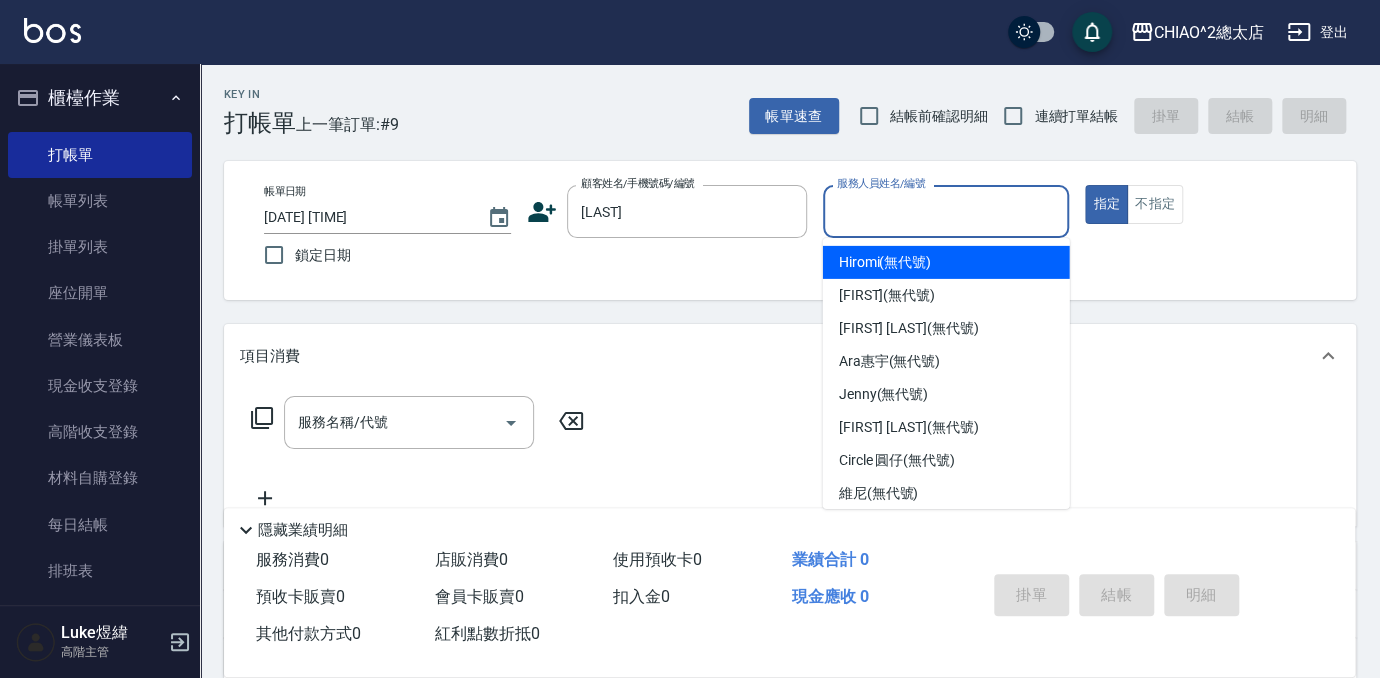 click on "服務人員姓名/編號" at bounding box center [946, 211] 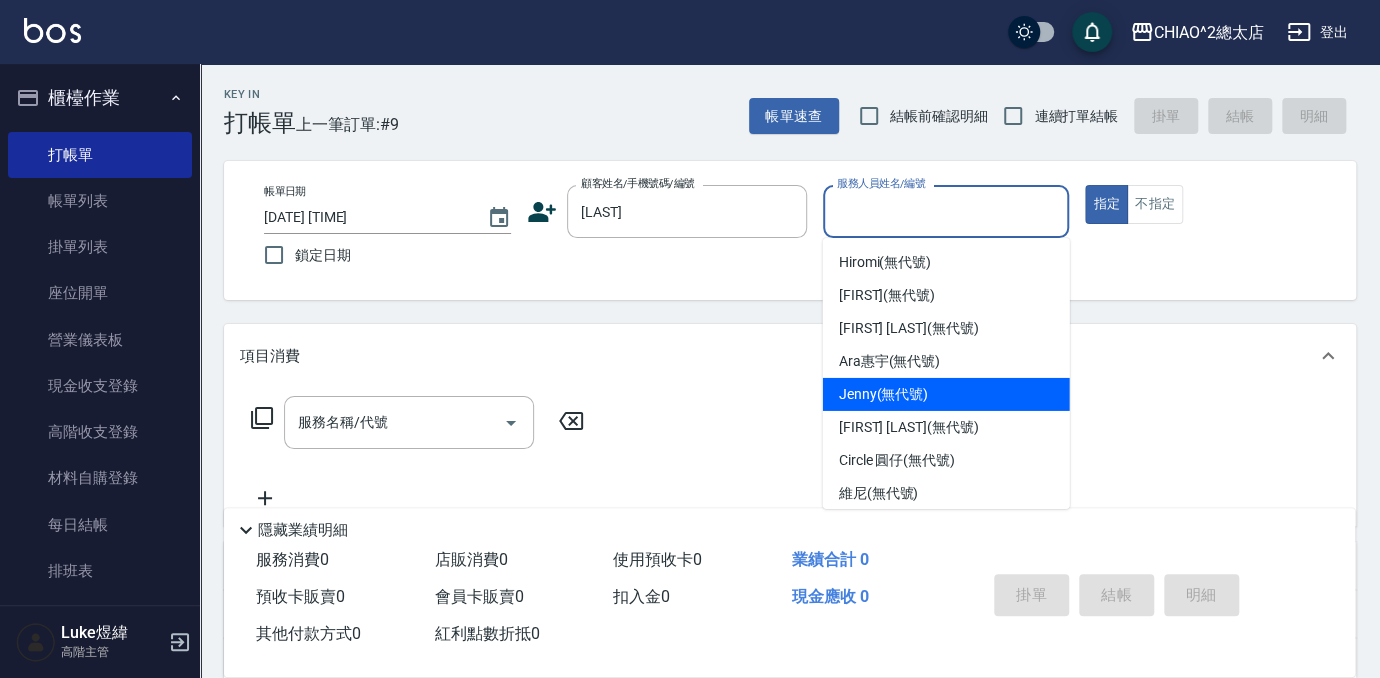 scroll, scrollTop: 74, scrollLeft: 0, axis: vertical 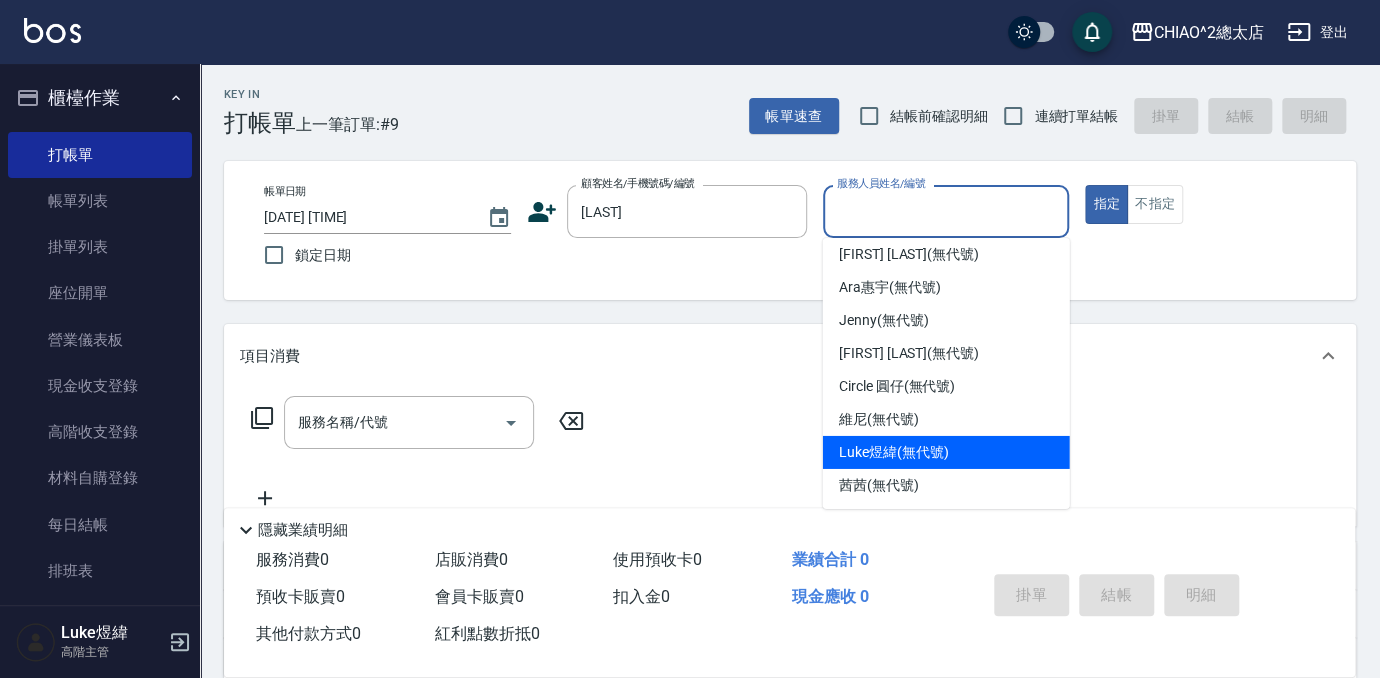 click on "[FIRST] [LAST] (無代號)" at bounding box center (893, 452) 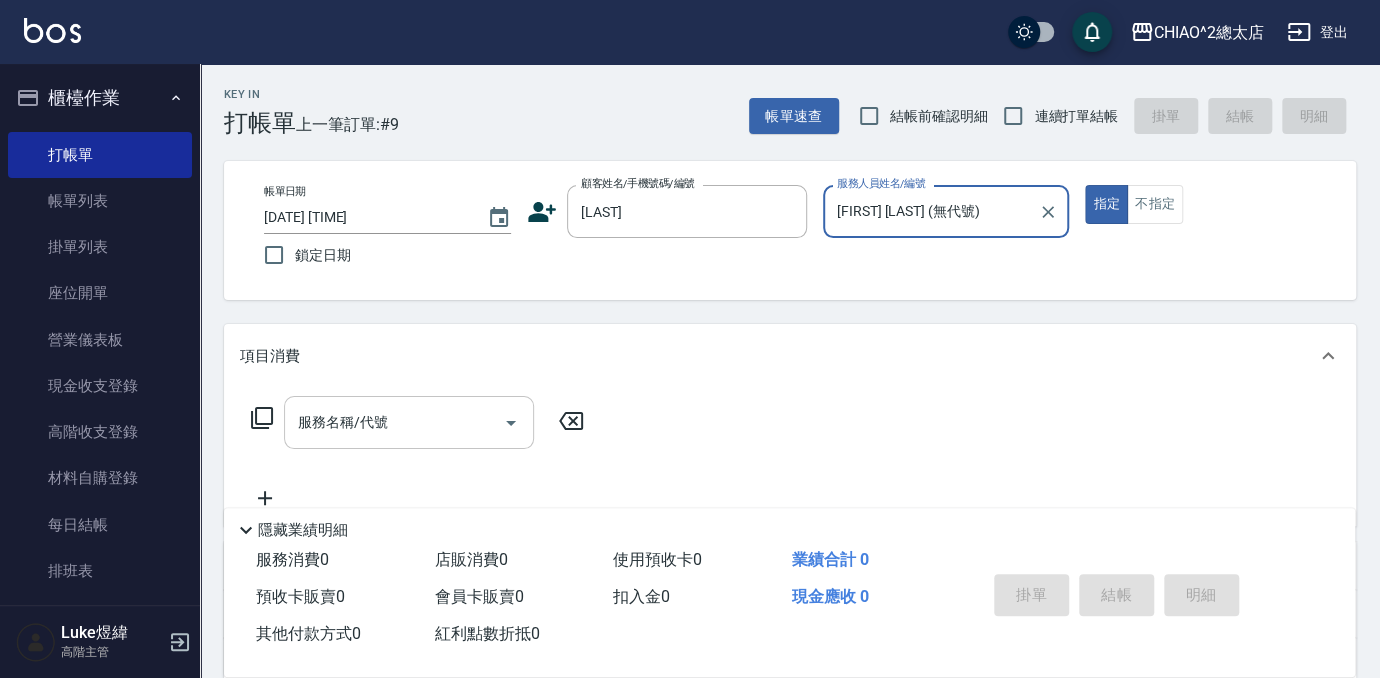 click on "服務名稱/代號" at bounding box center [394, 422] 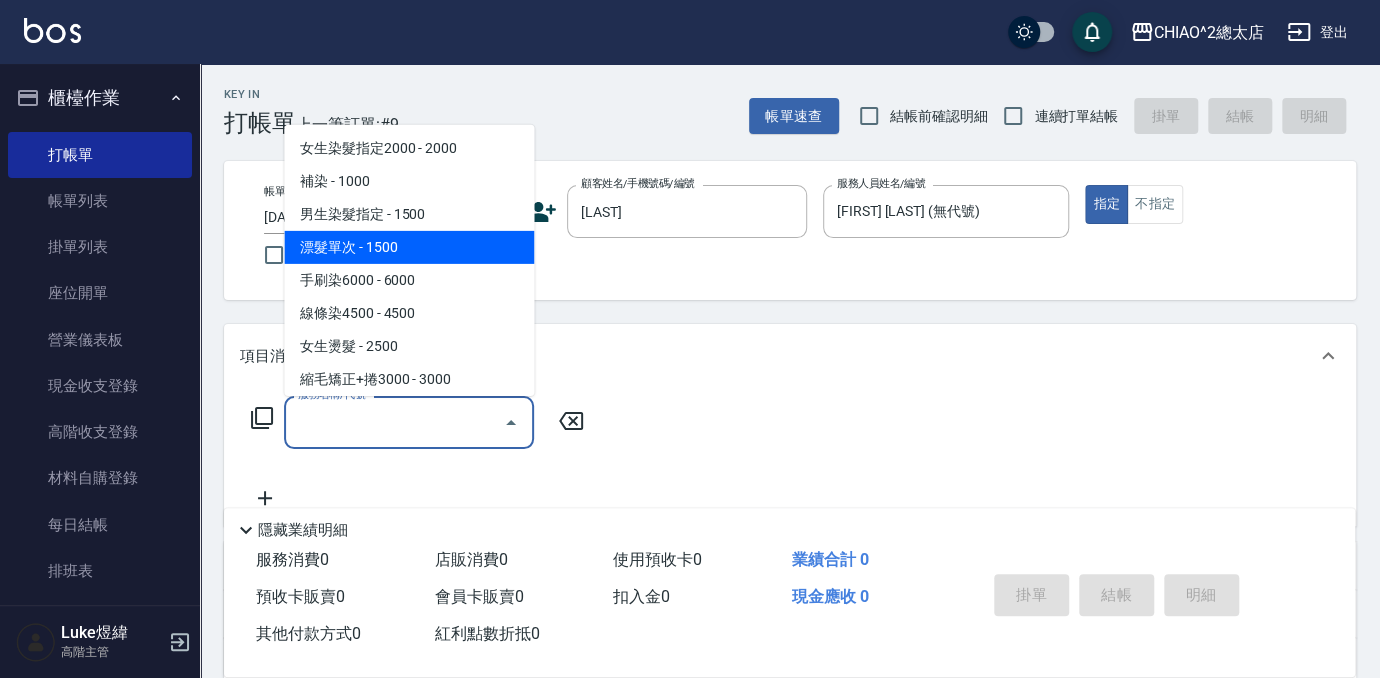 scroll, scrollTop: 272, scrollLeft: 0, axis: vertical 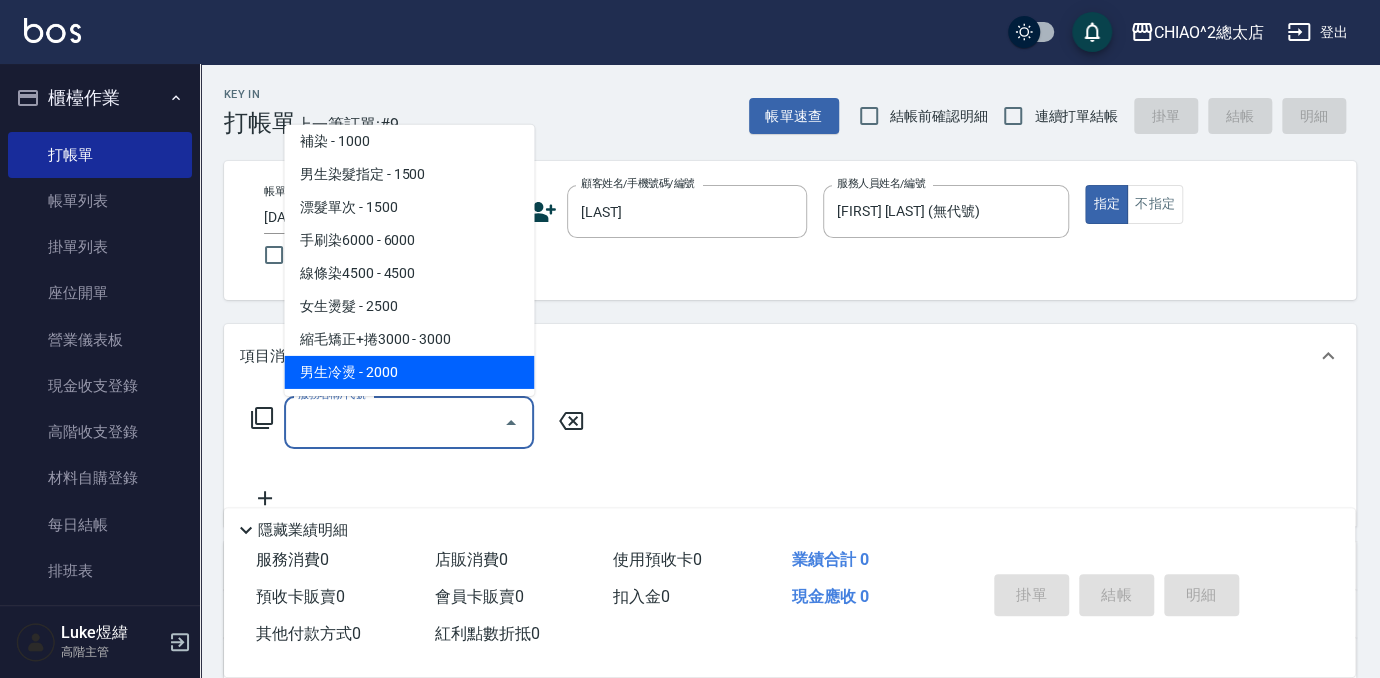 click on "男生冷燙 - 2000" at bounding box center [409, 372] 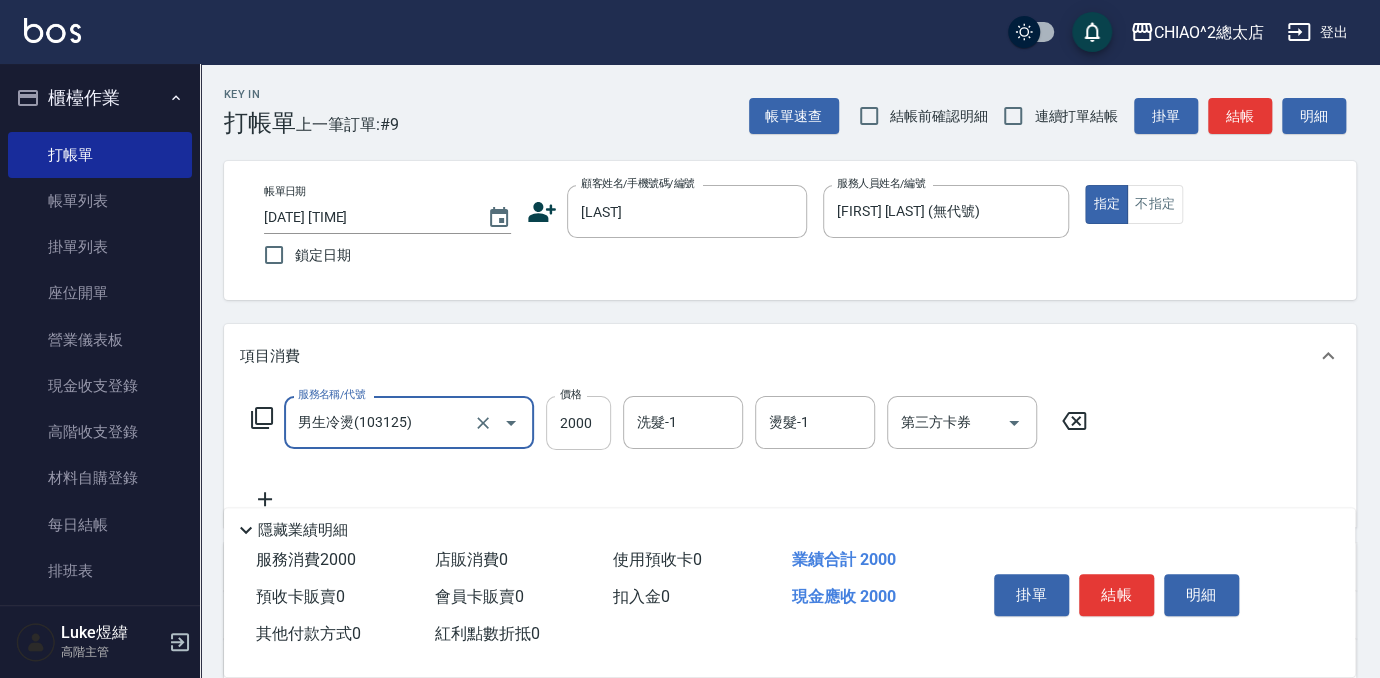 click on "2000" at bounding box center [578, 423] 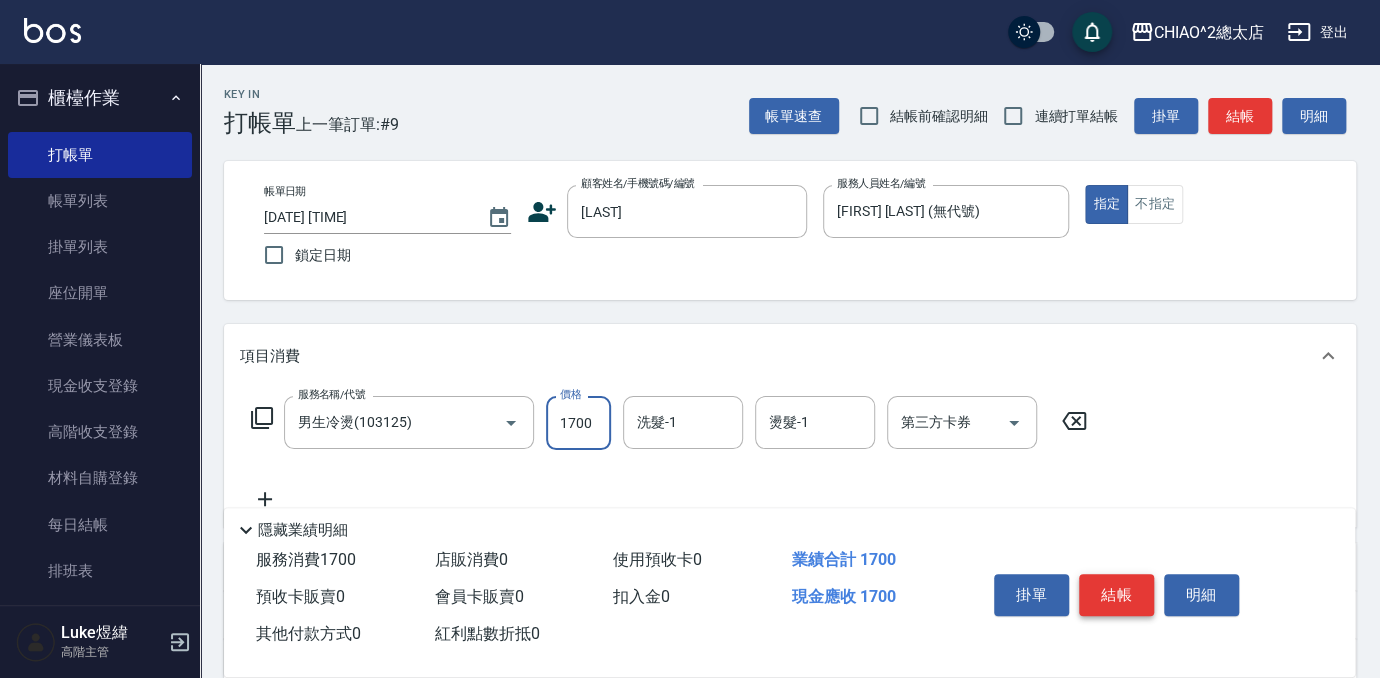 type on "1700" 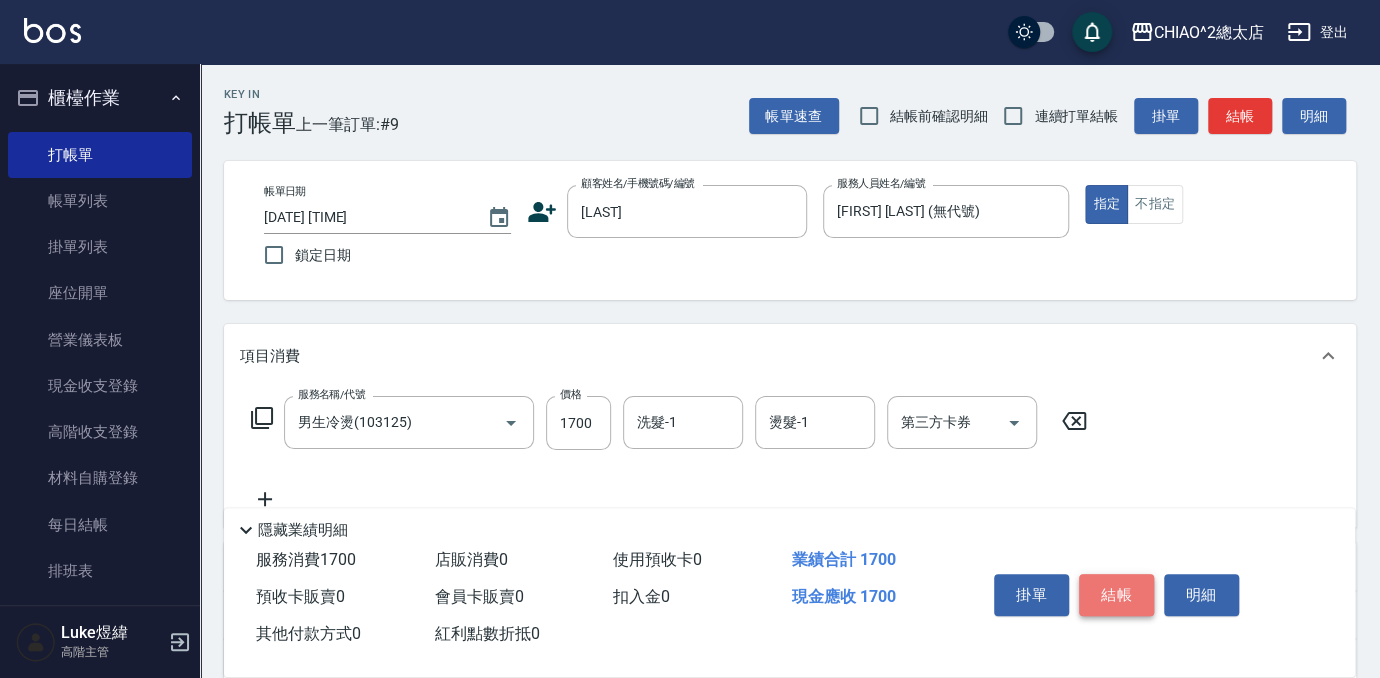 click on "結帳" at bounding box center [1116, 595] 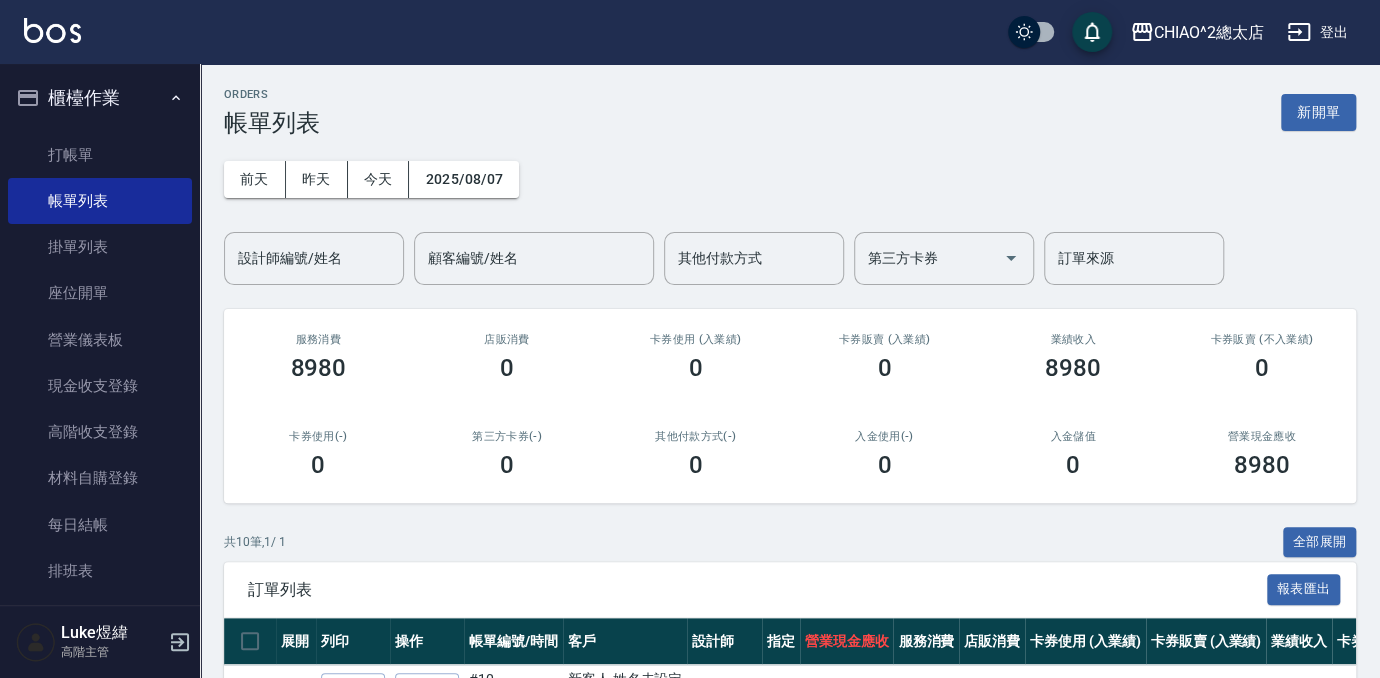 drag, startPoint x: 1303, startPoint y: 229, endPoint x: 1299, endPoint y: 240, distance: 11.7046995 